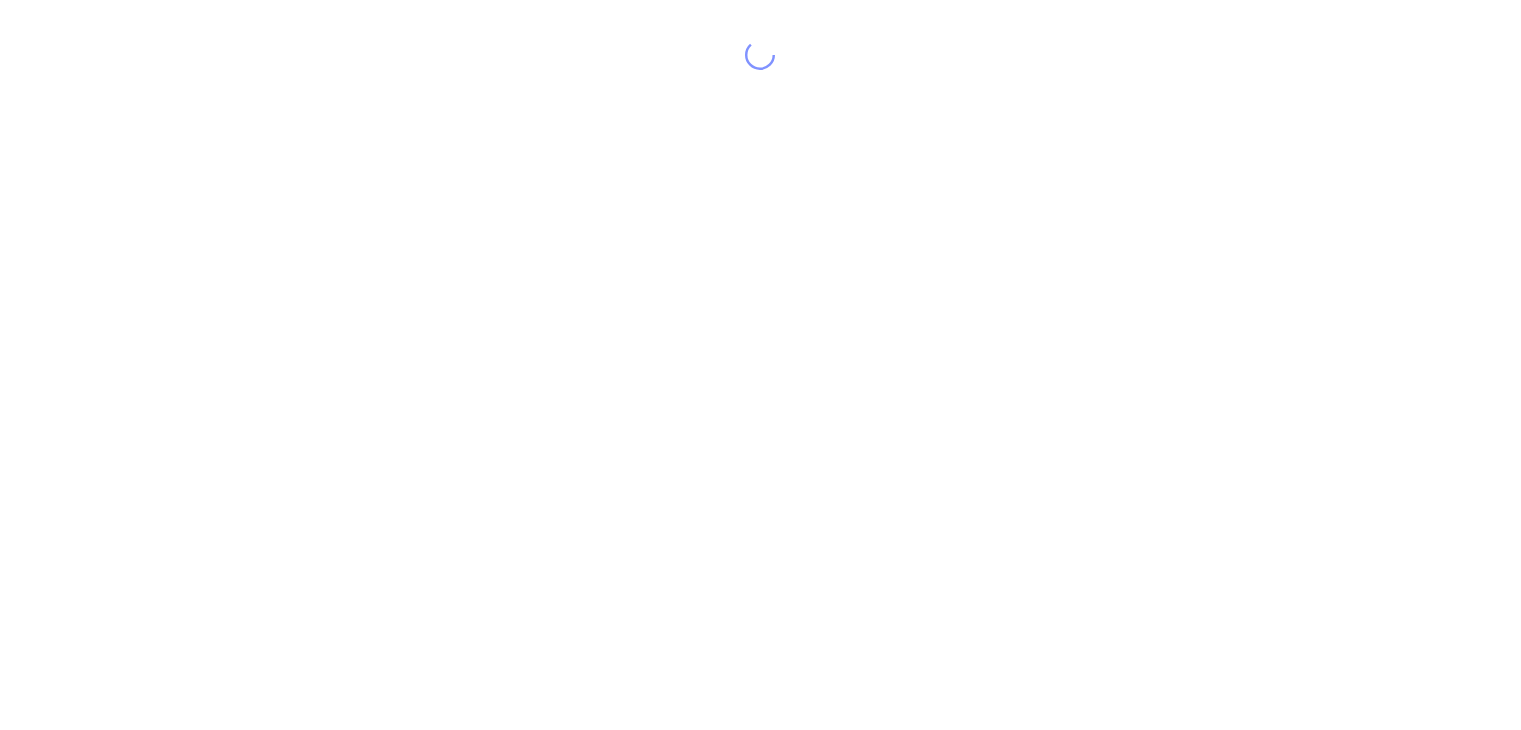 scroll, scrollTop: 0, scrollLeft: 0, axis: both 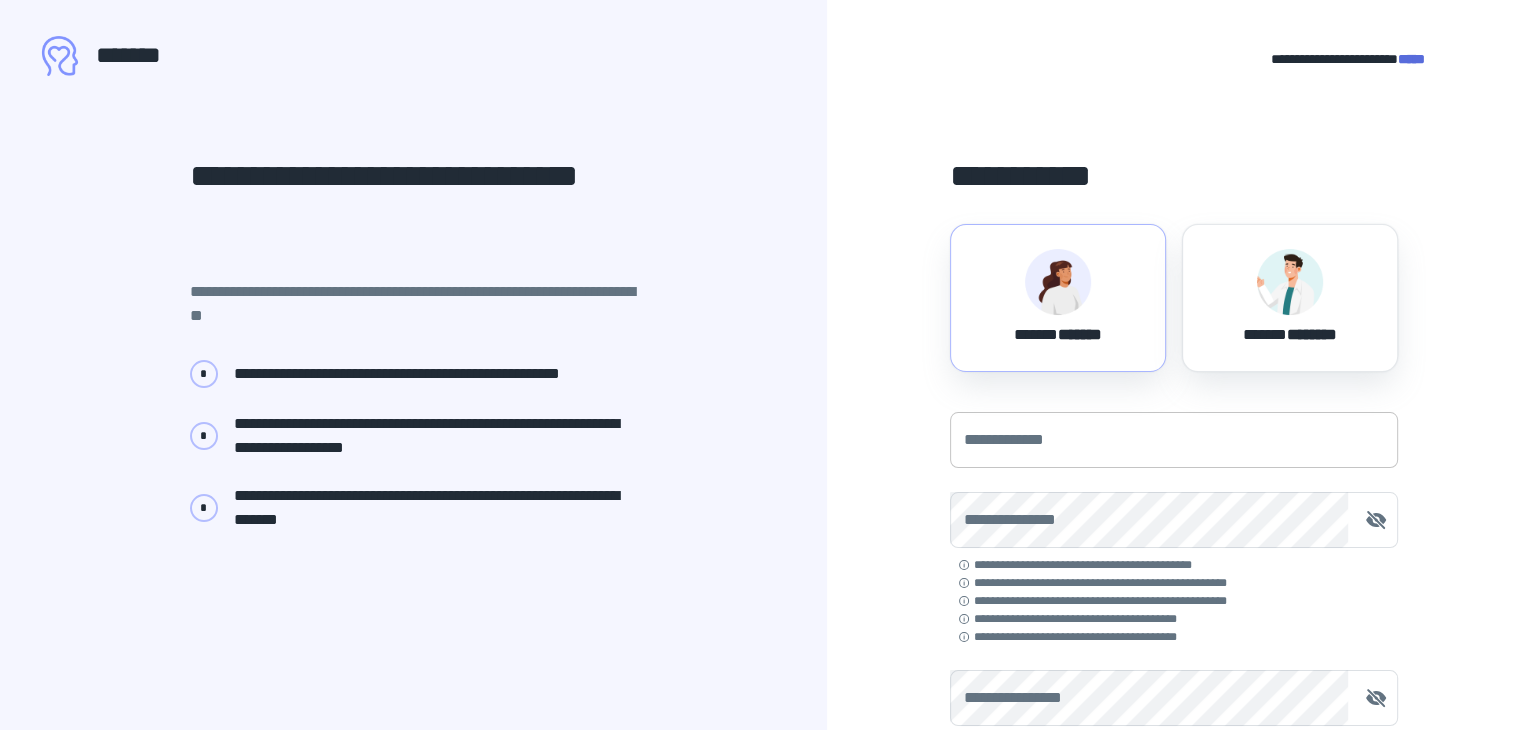 click on "**********" at bounding box center [1174, 440] 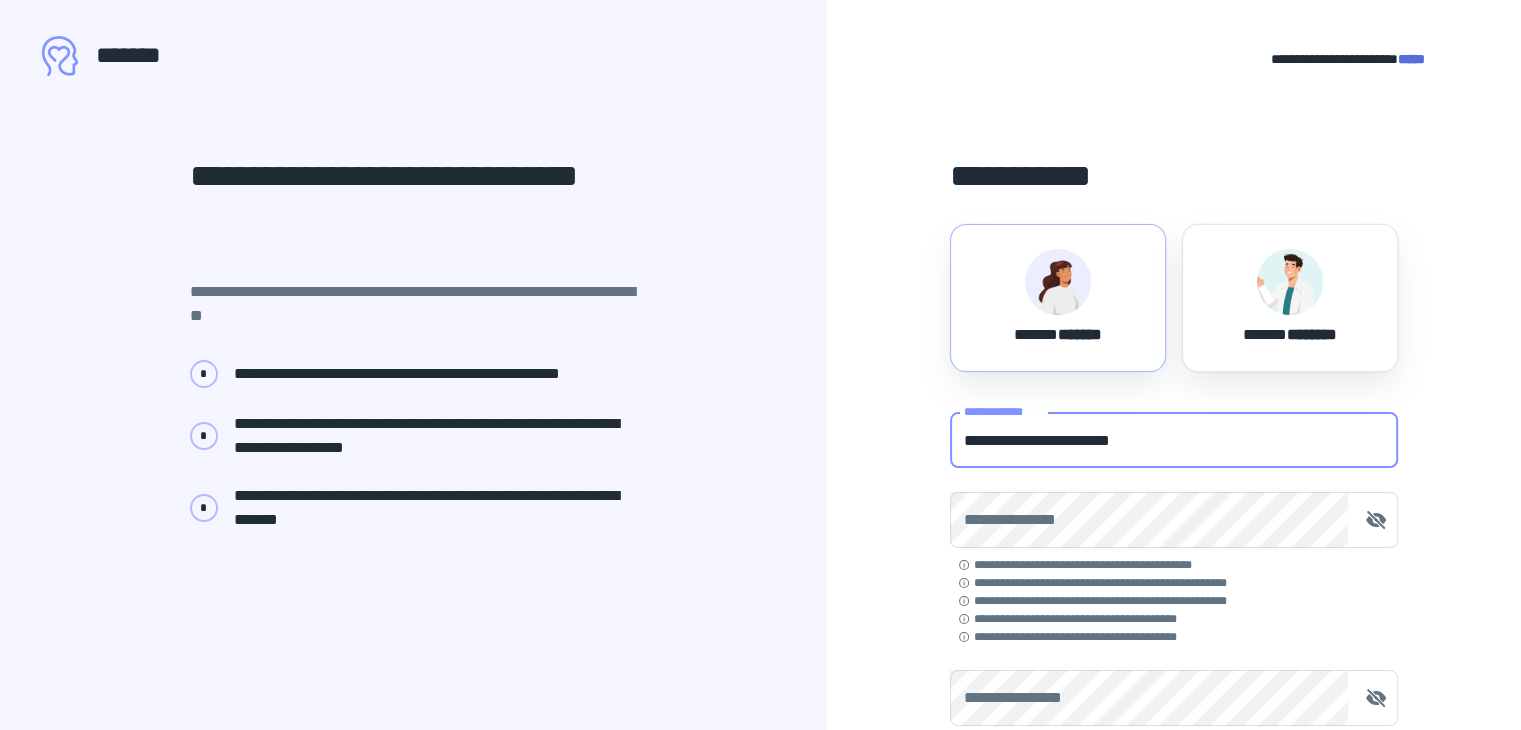 type on "**********" 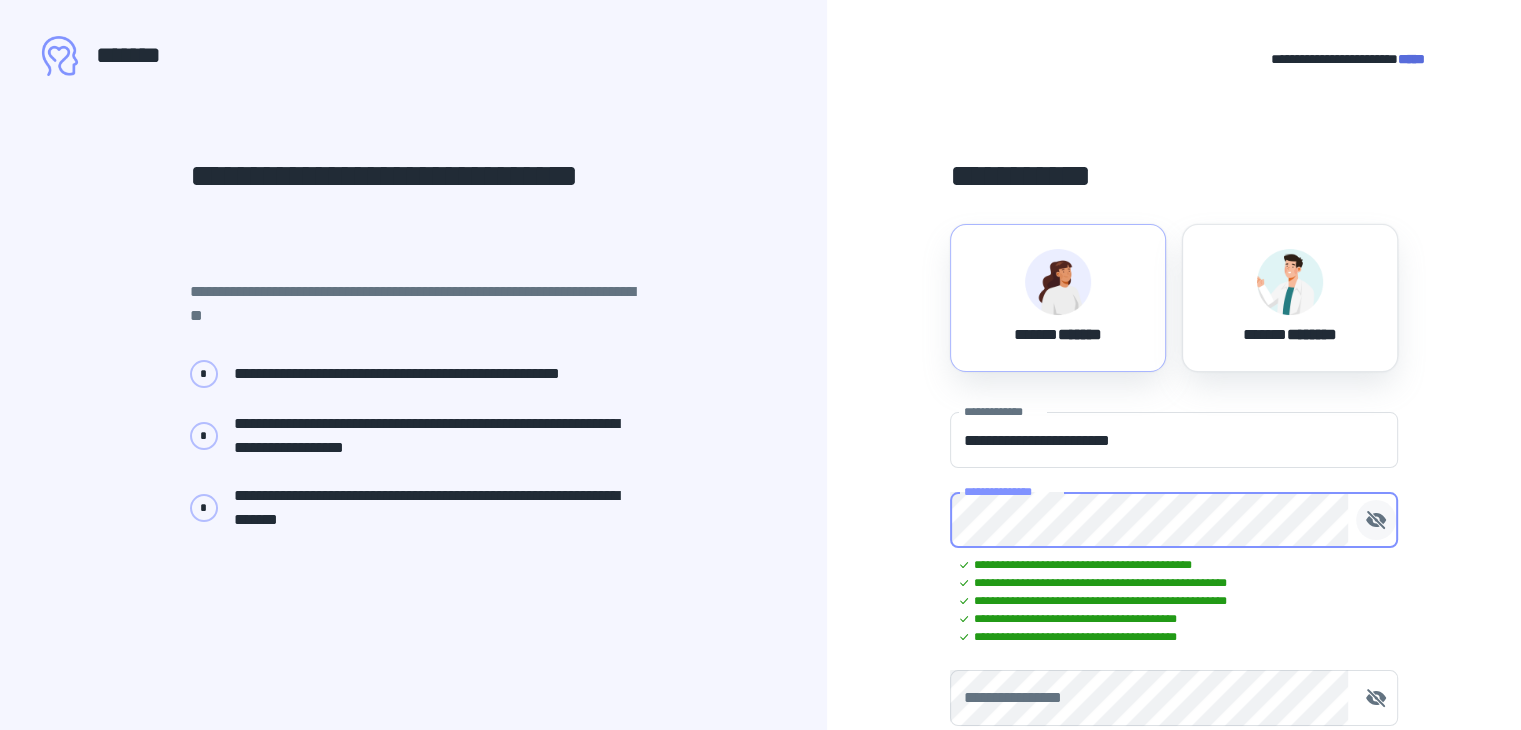 click at bounding box center [1376, 520] 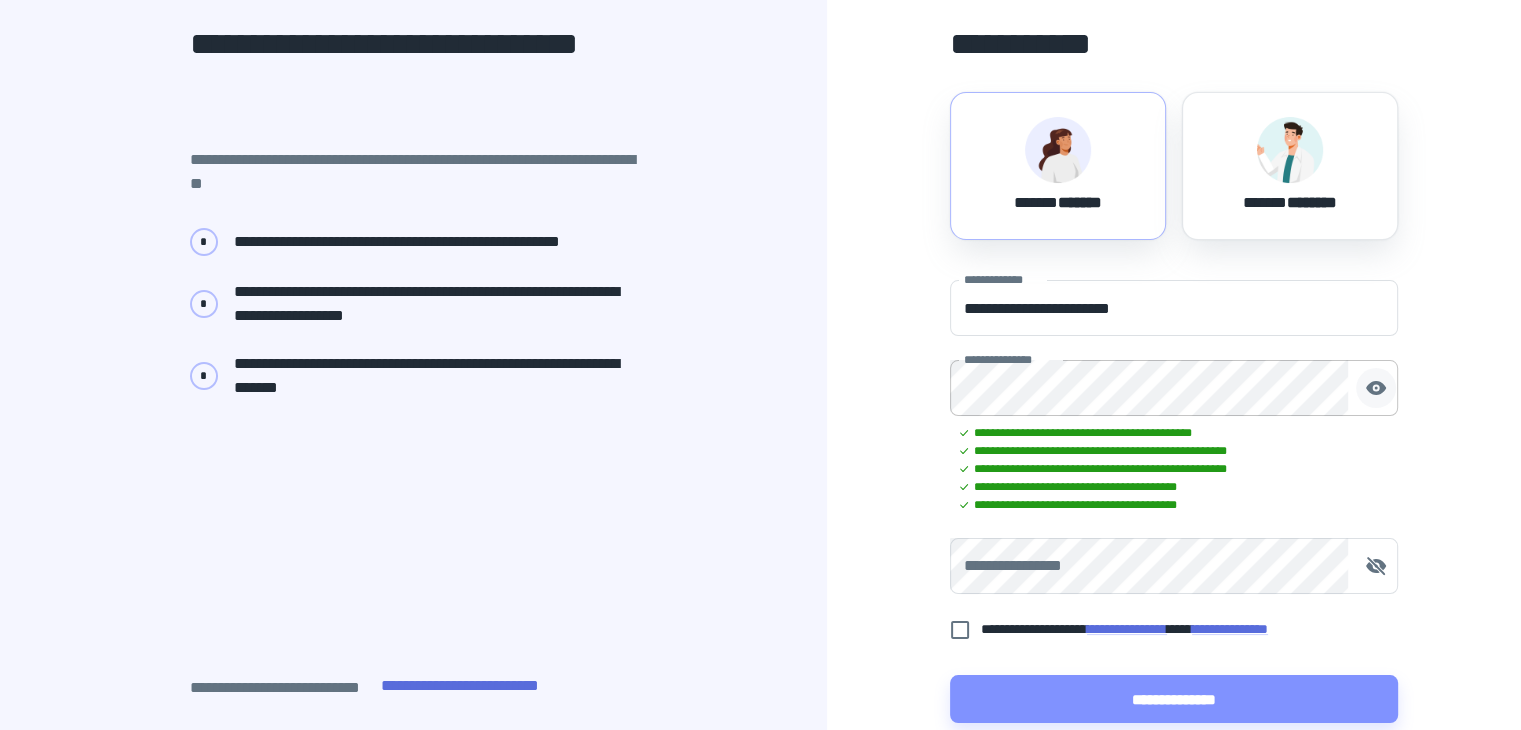 scroll, scrollTop: 151, scrollLeft: 0, axis: vertical 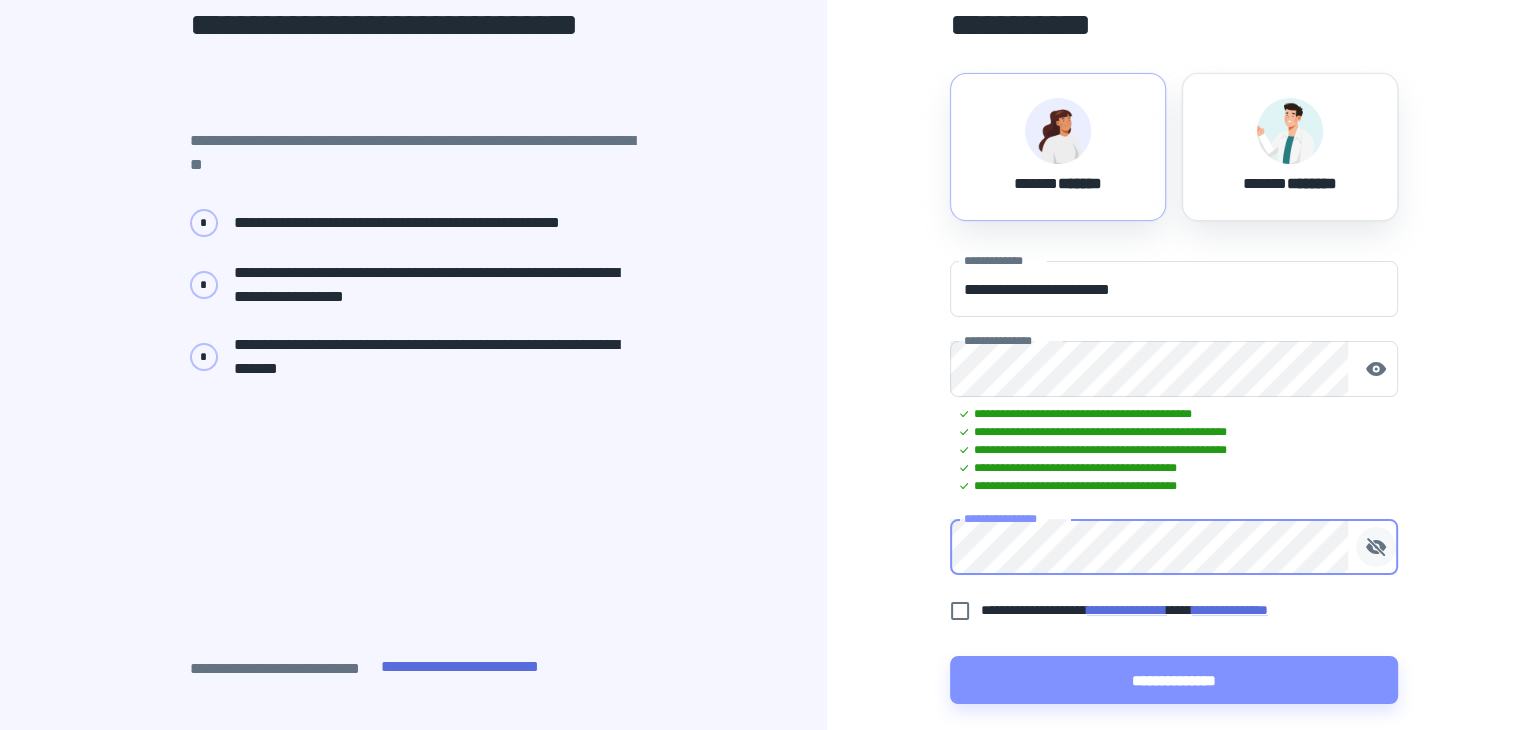 click 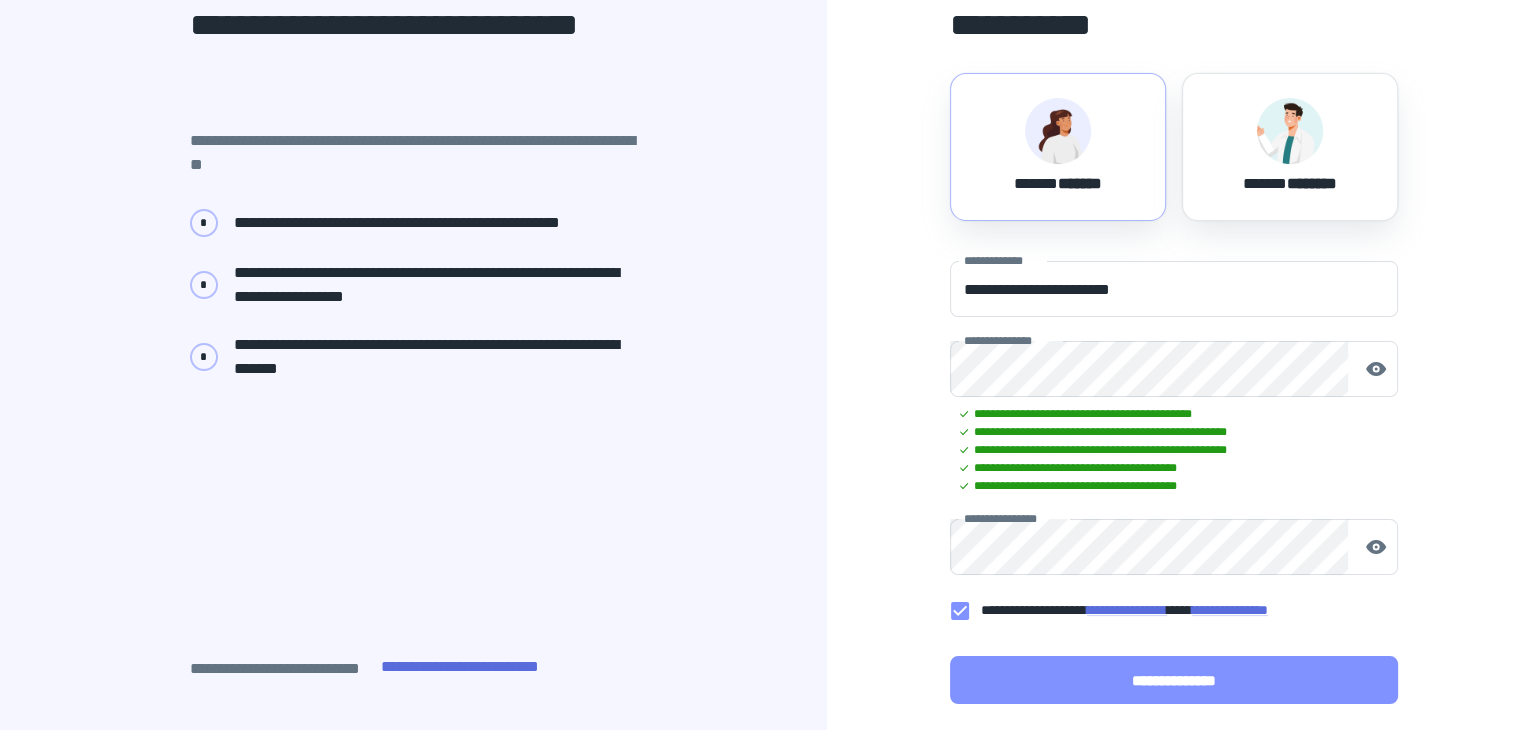 click on "**********" at bounding box center (1174, 680) 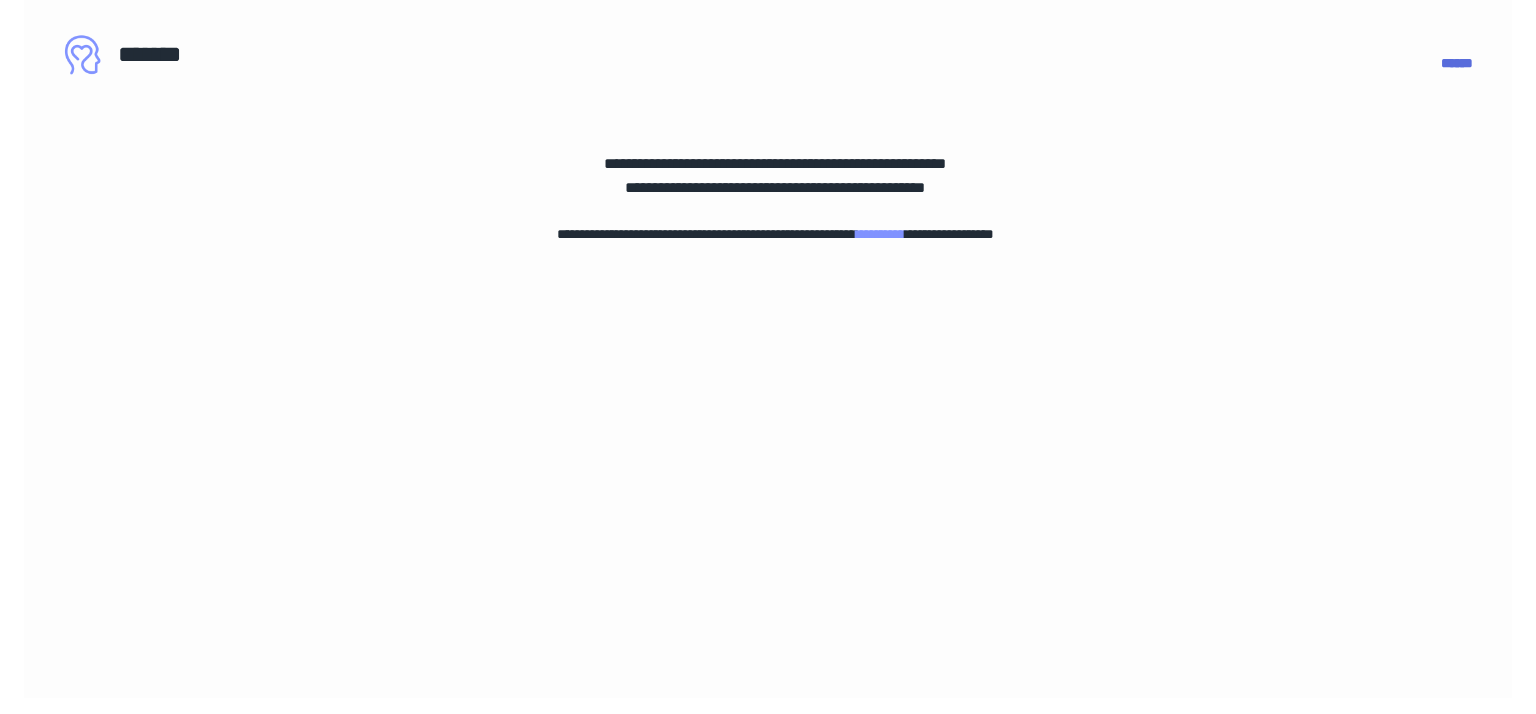 scroll, scrollTop: 0, scrollLeft: 0, axis: both 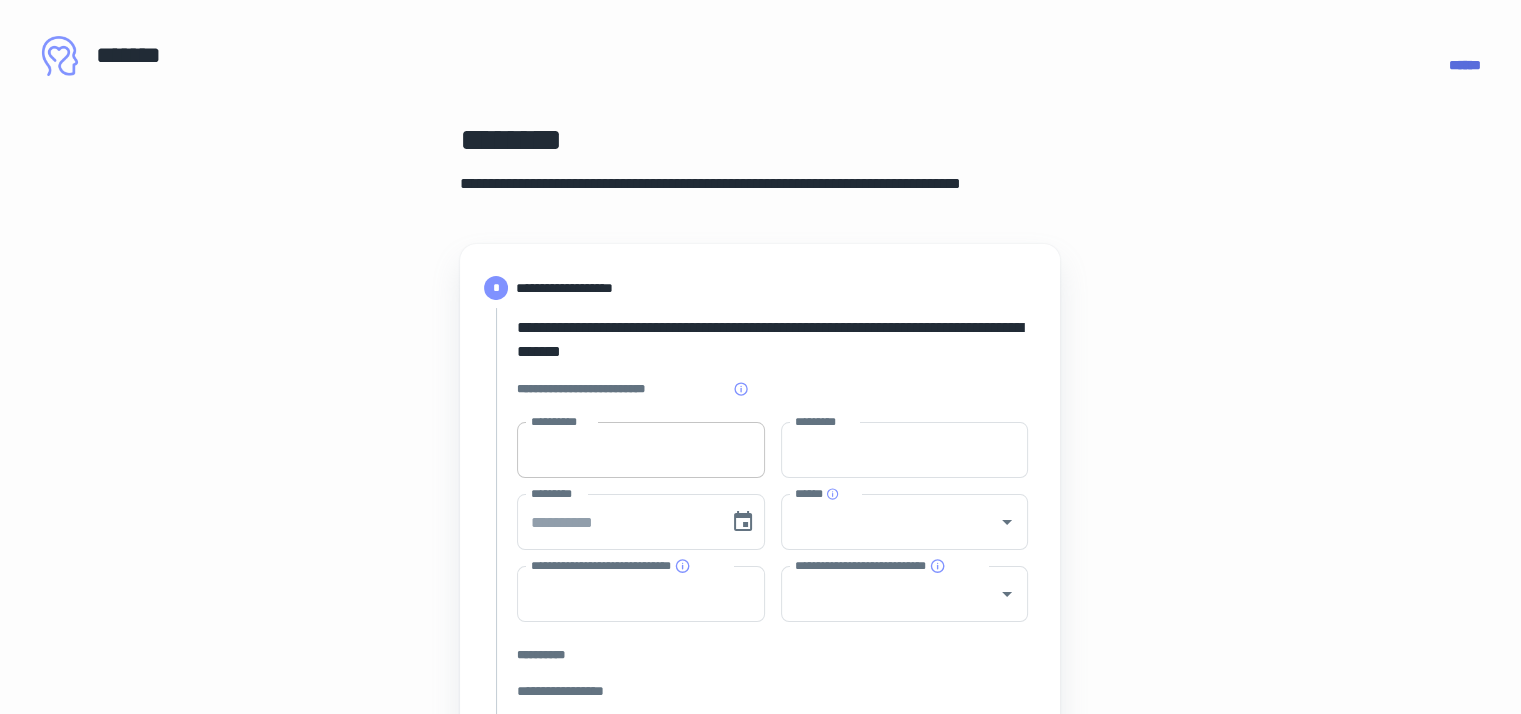 click on "**********" at bounding box center (641, 450) 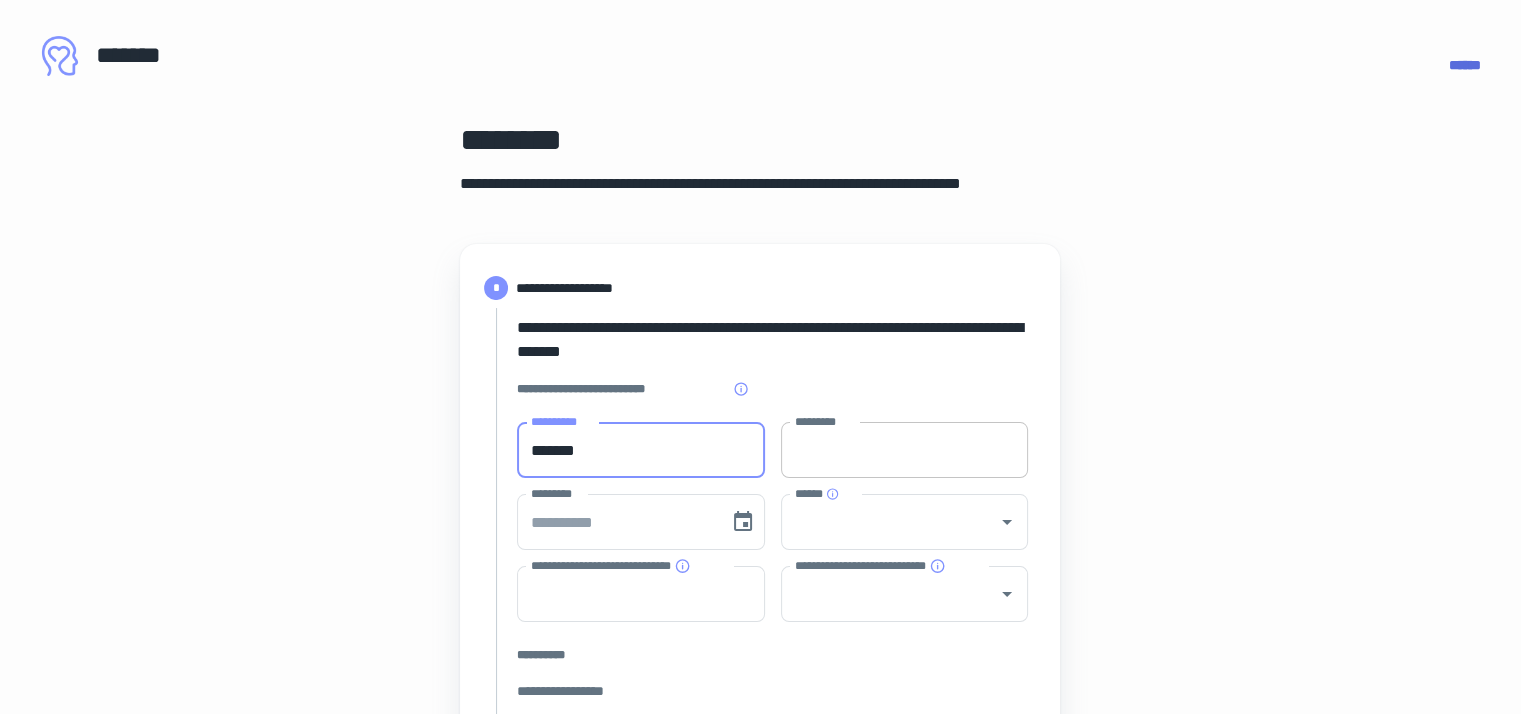 type on "*******" 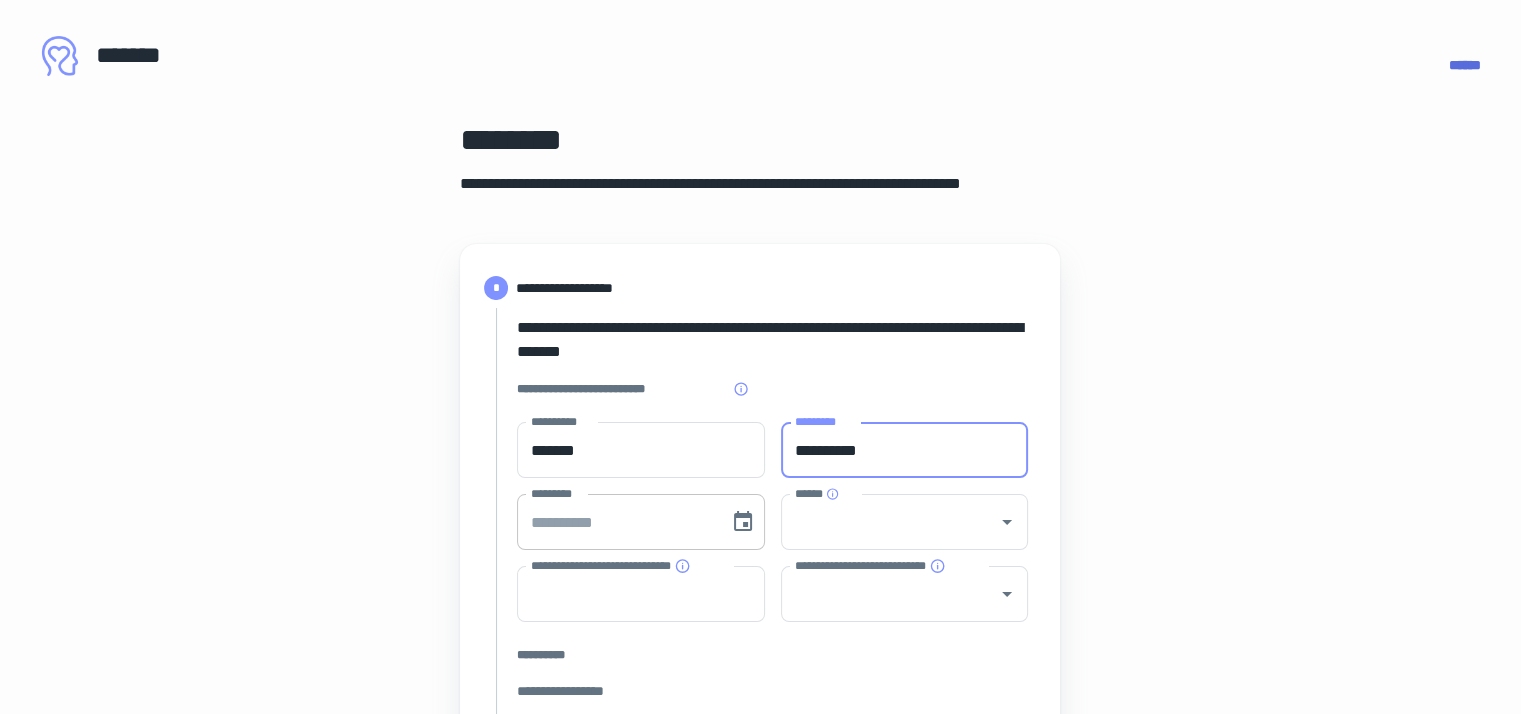 type on "**********" 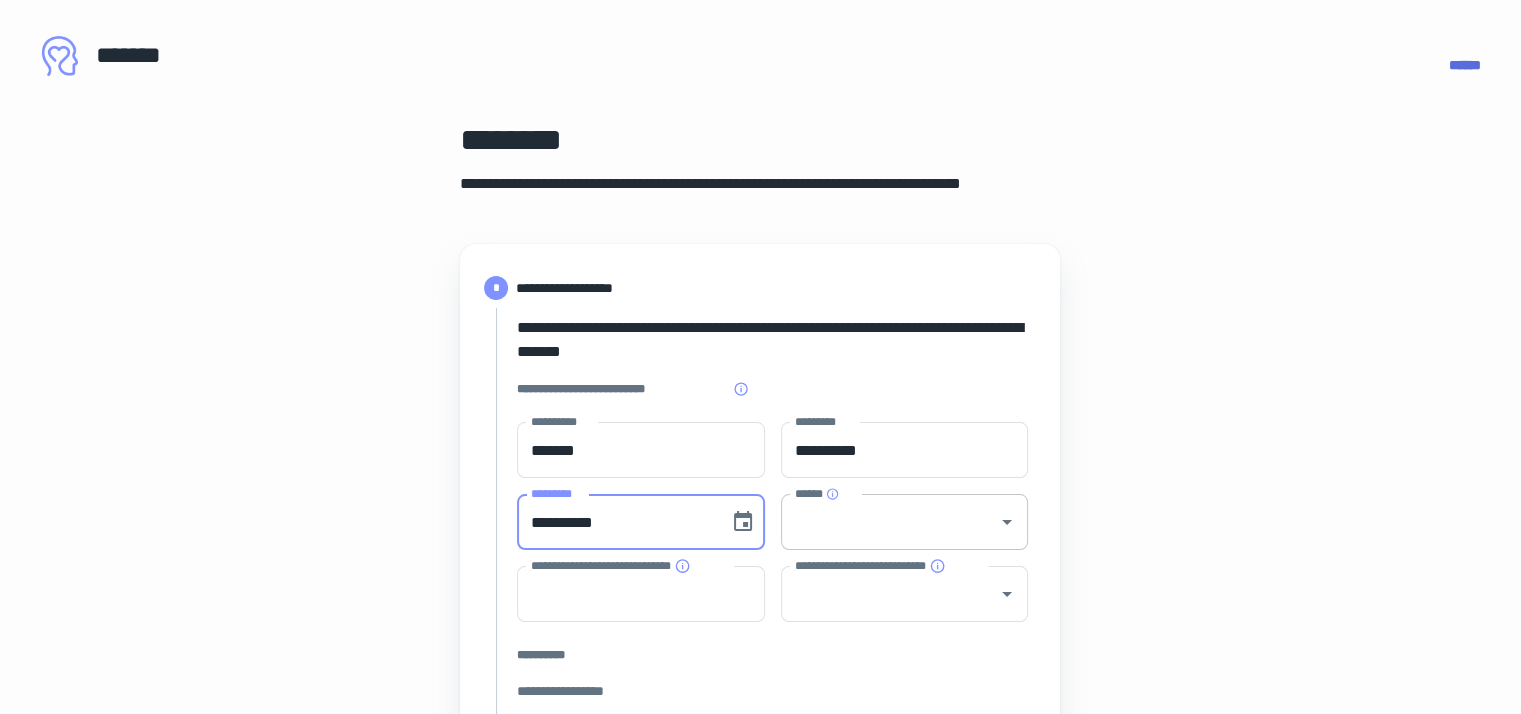 type on "**********" 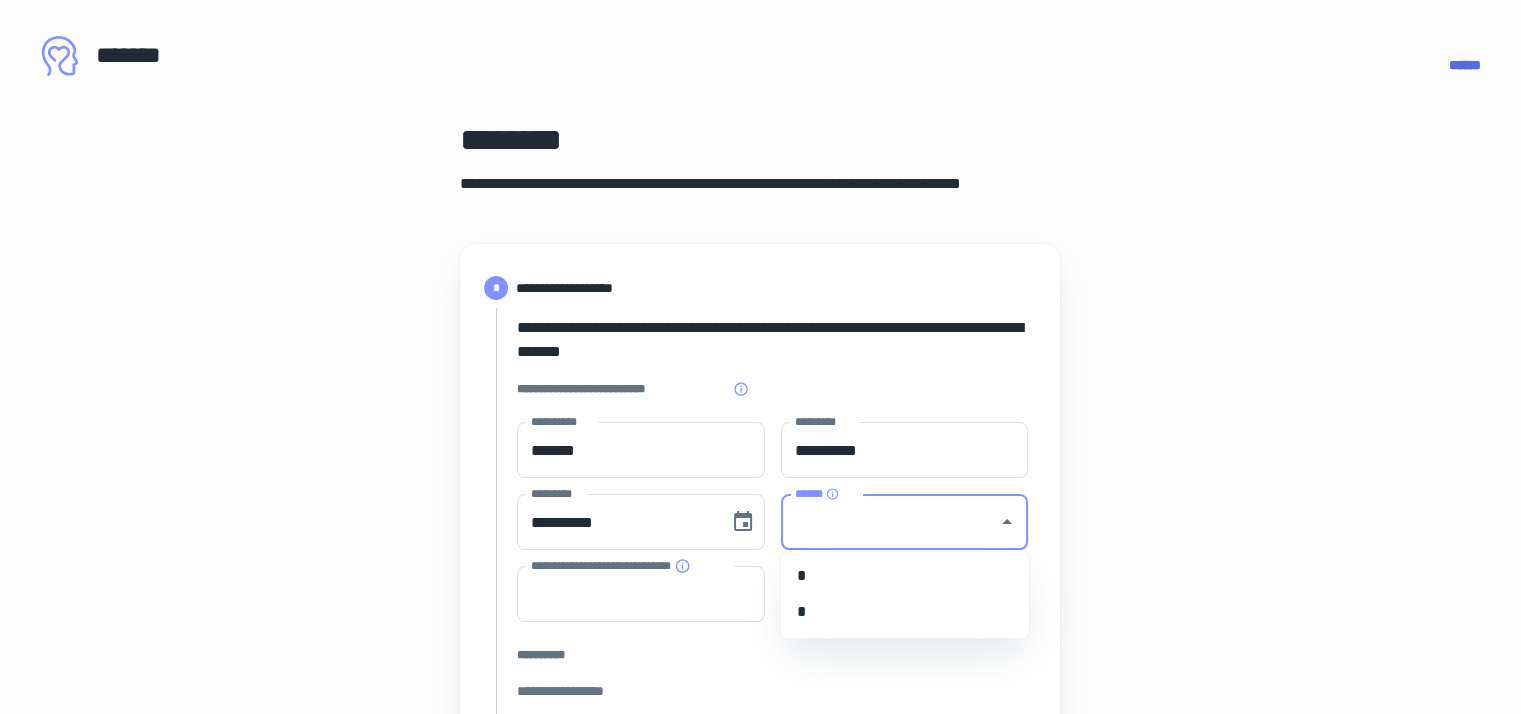 click on "*" at bounding box center (905, 612) 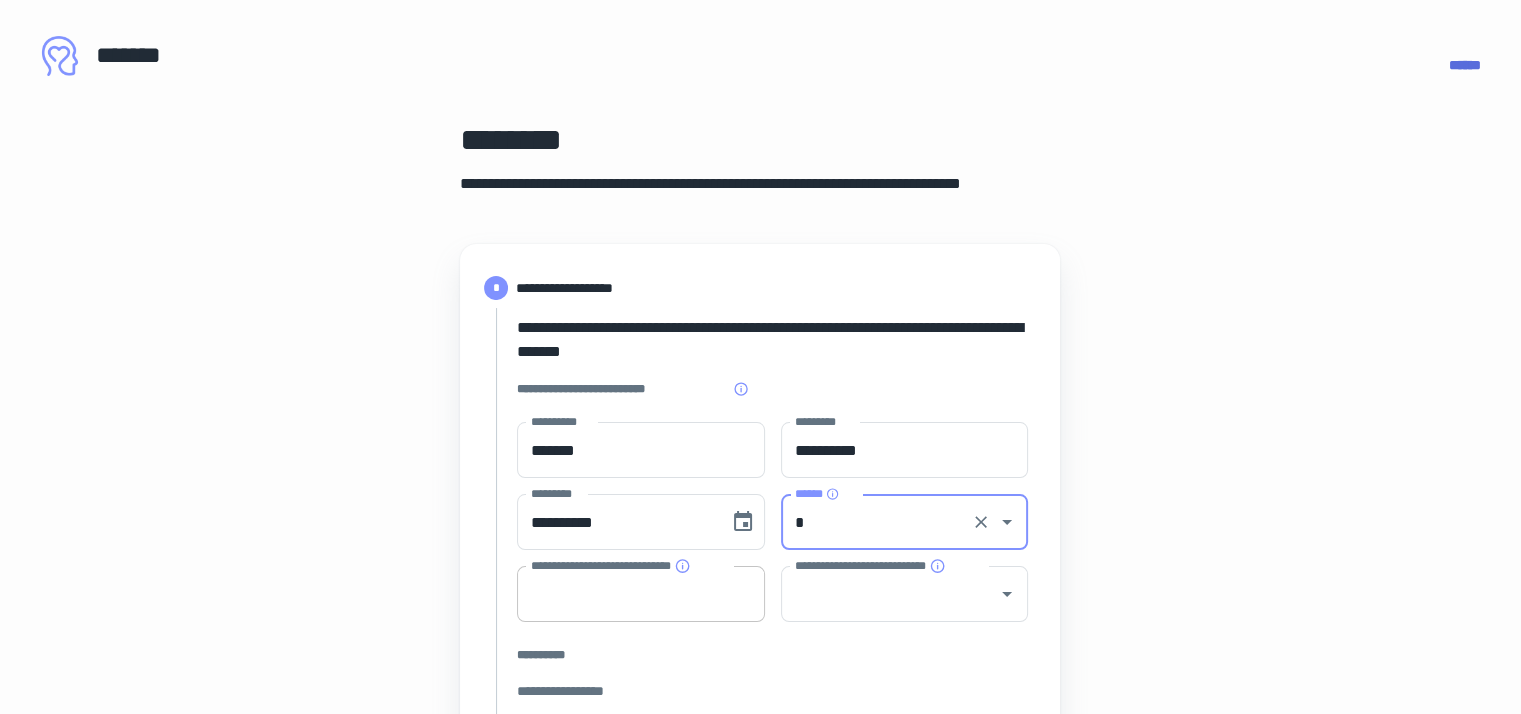 click on "**********" at bounding box center (641, 594) 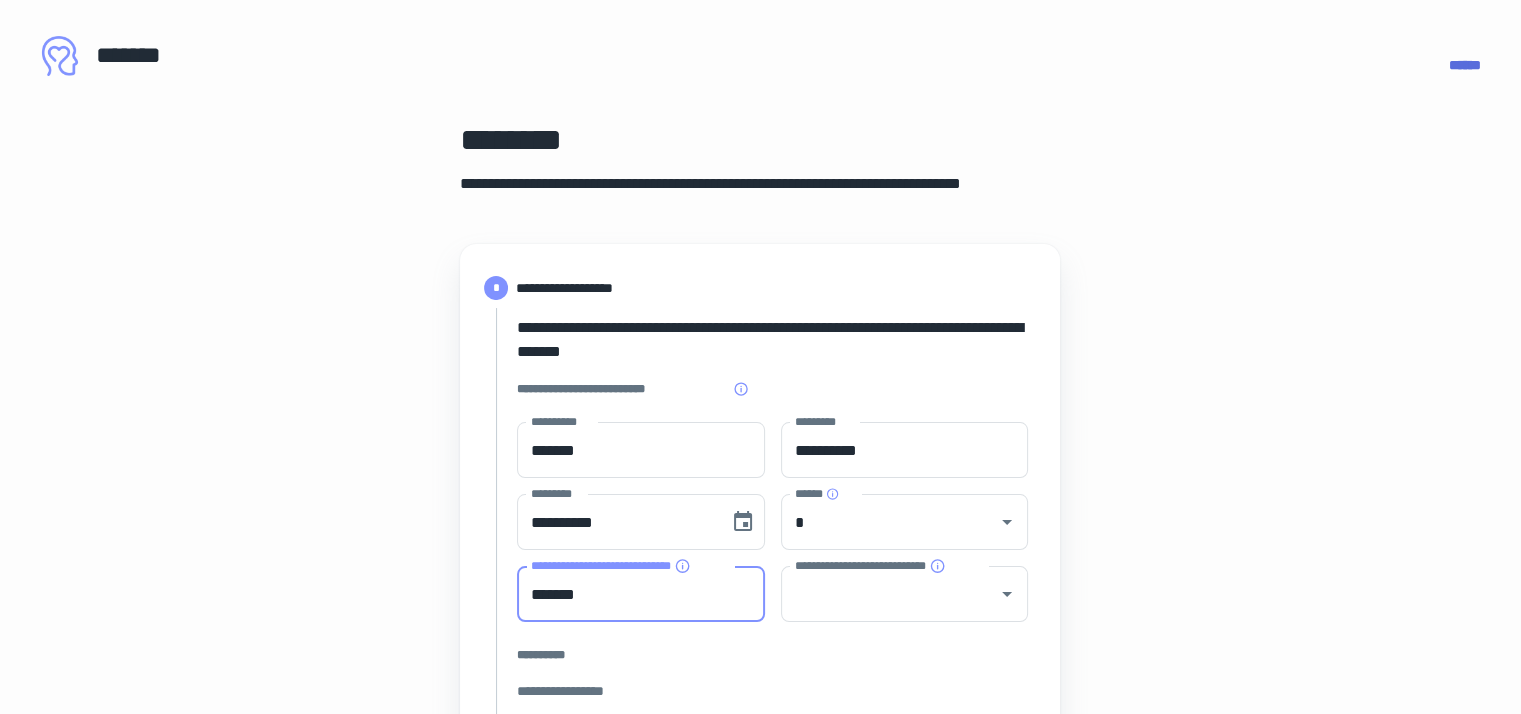 click on "*******" at bounding box center (641, 594) 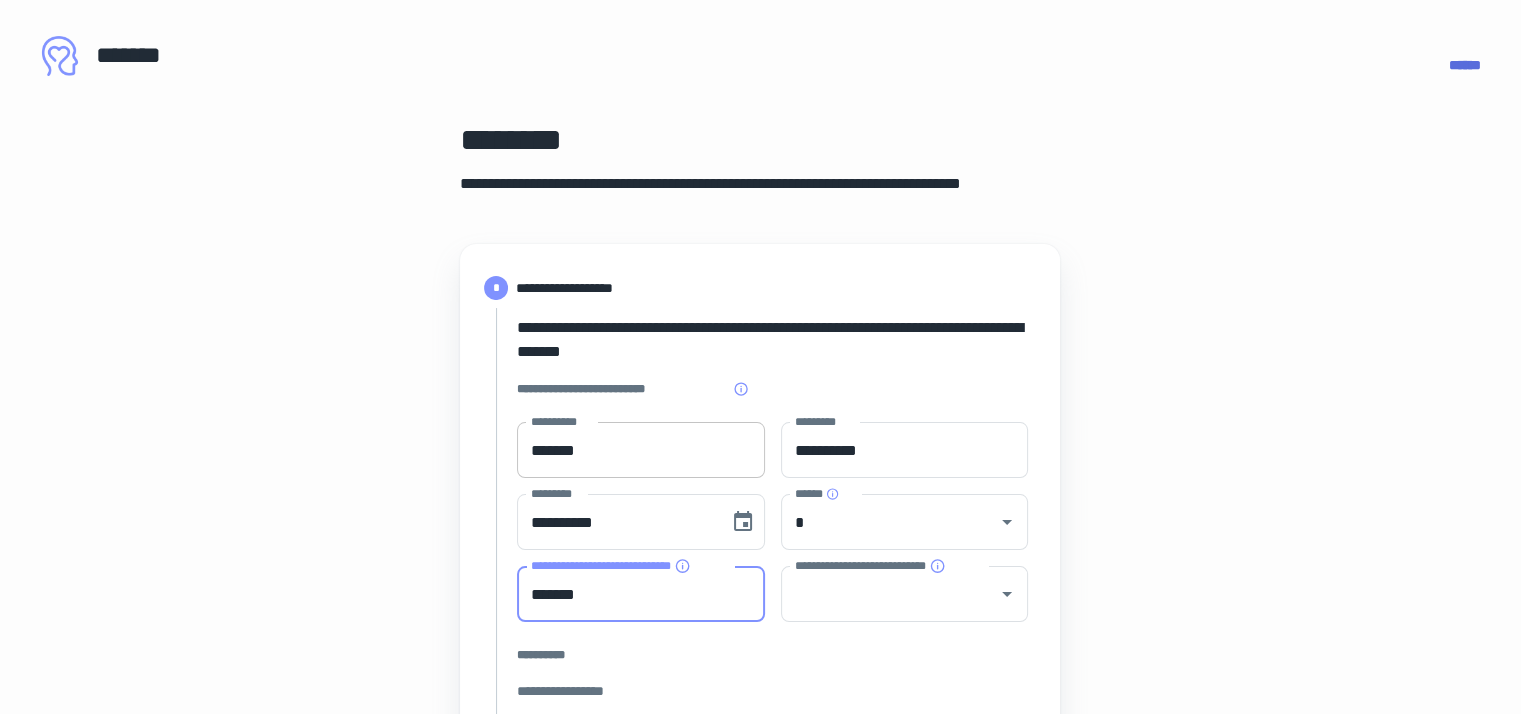click on "*******" at bounding box center (641, 450) 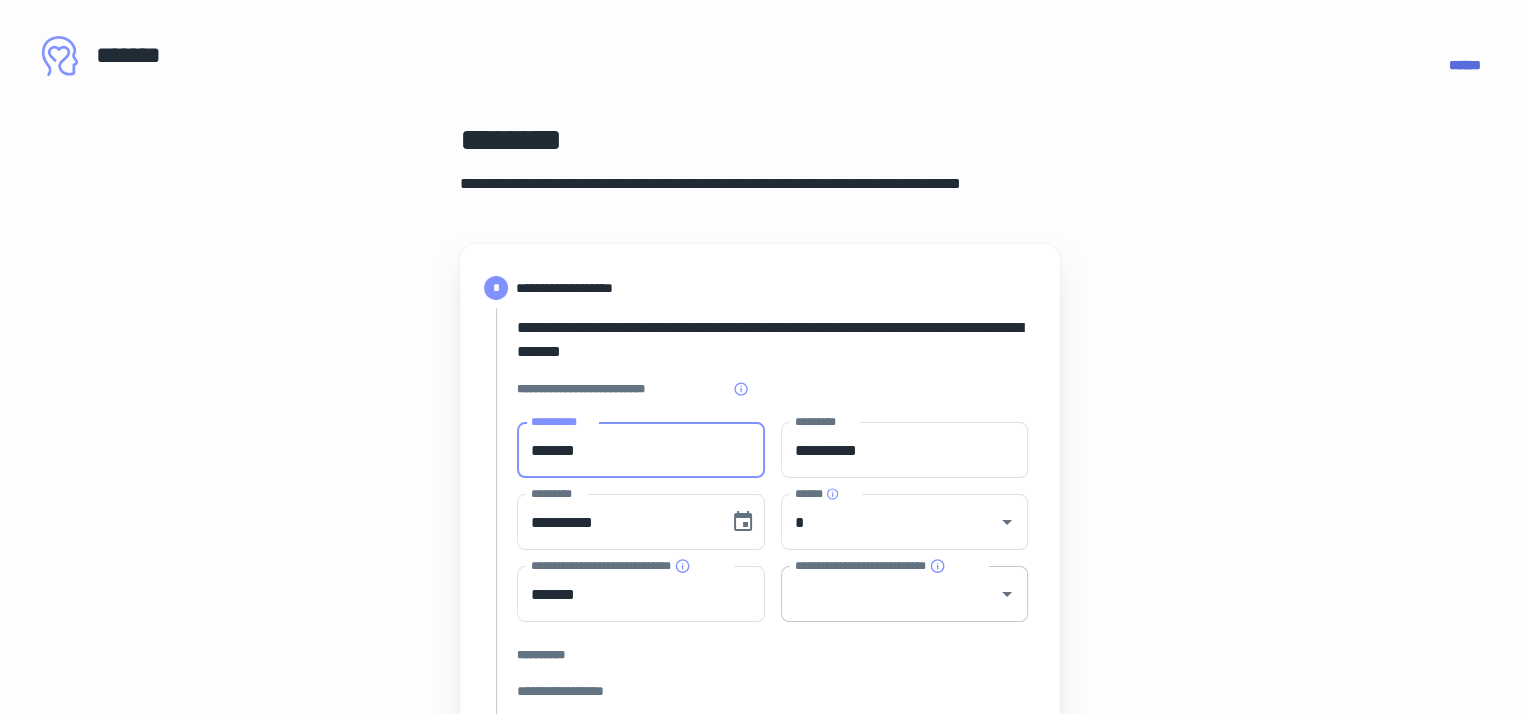 click on "**********" at bounding box center [890, 594] 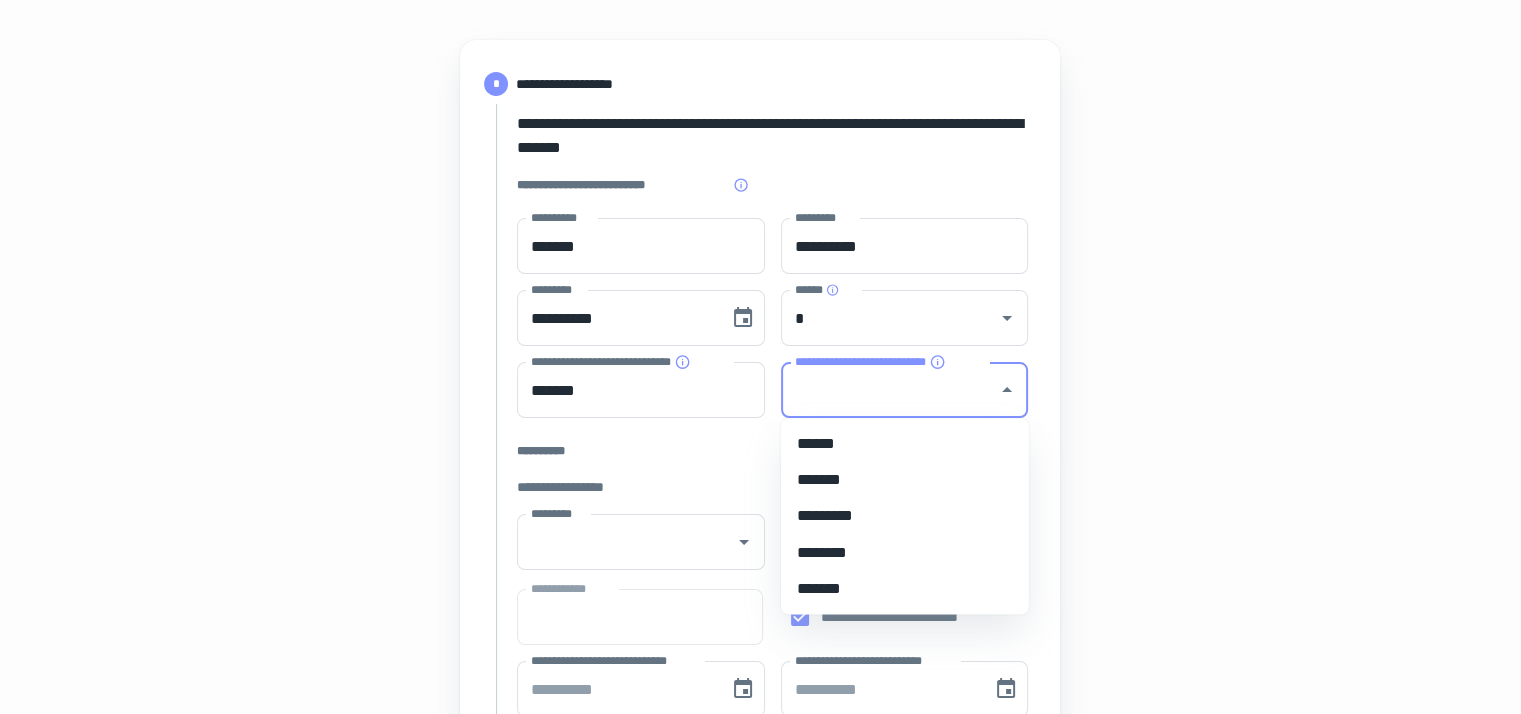 scroll, scrollTop: 204, scrollLeft: 0, axis: vertical 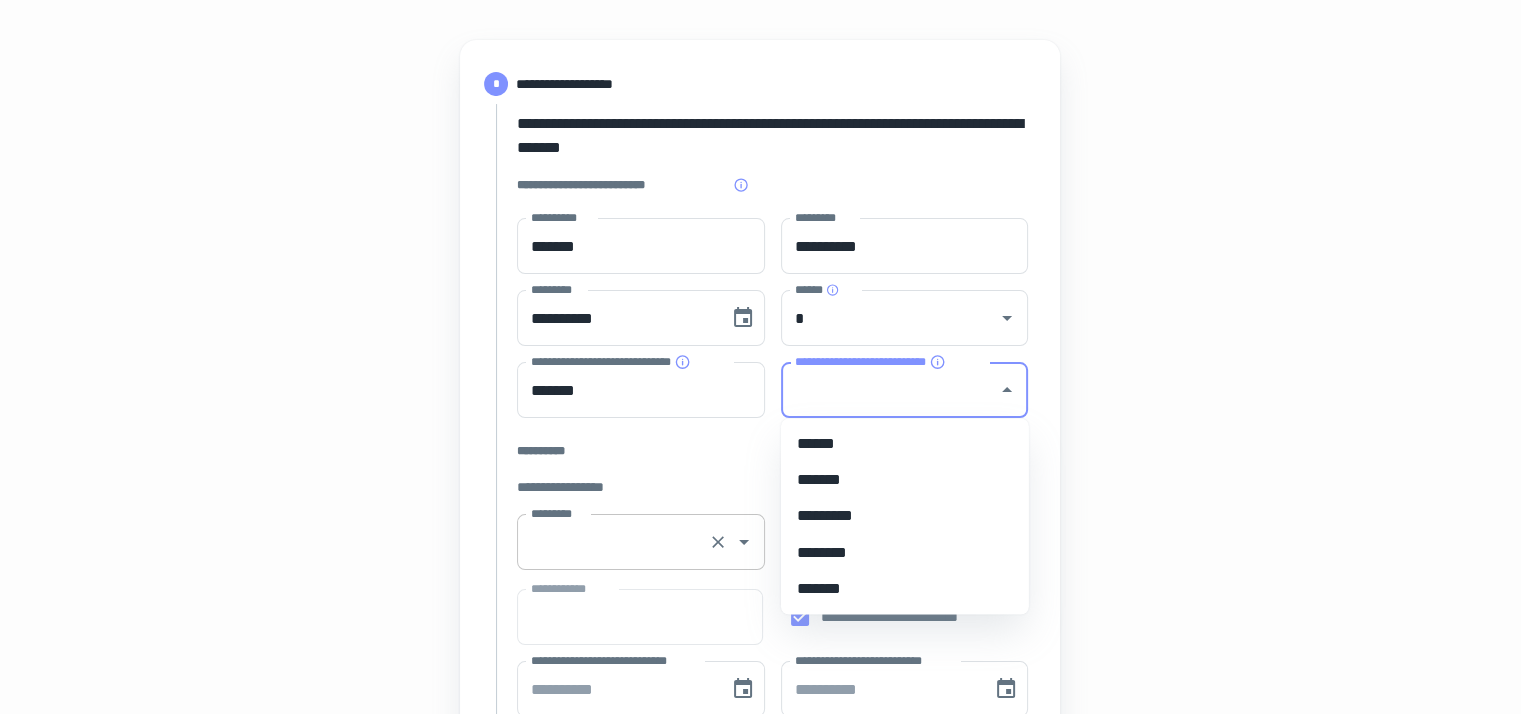 click on "*********" at bounding box center (613, 542) 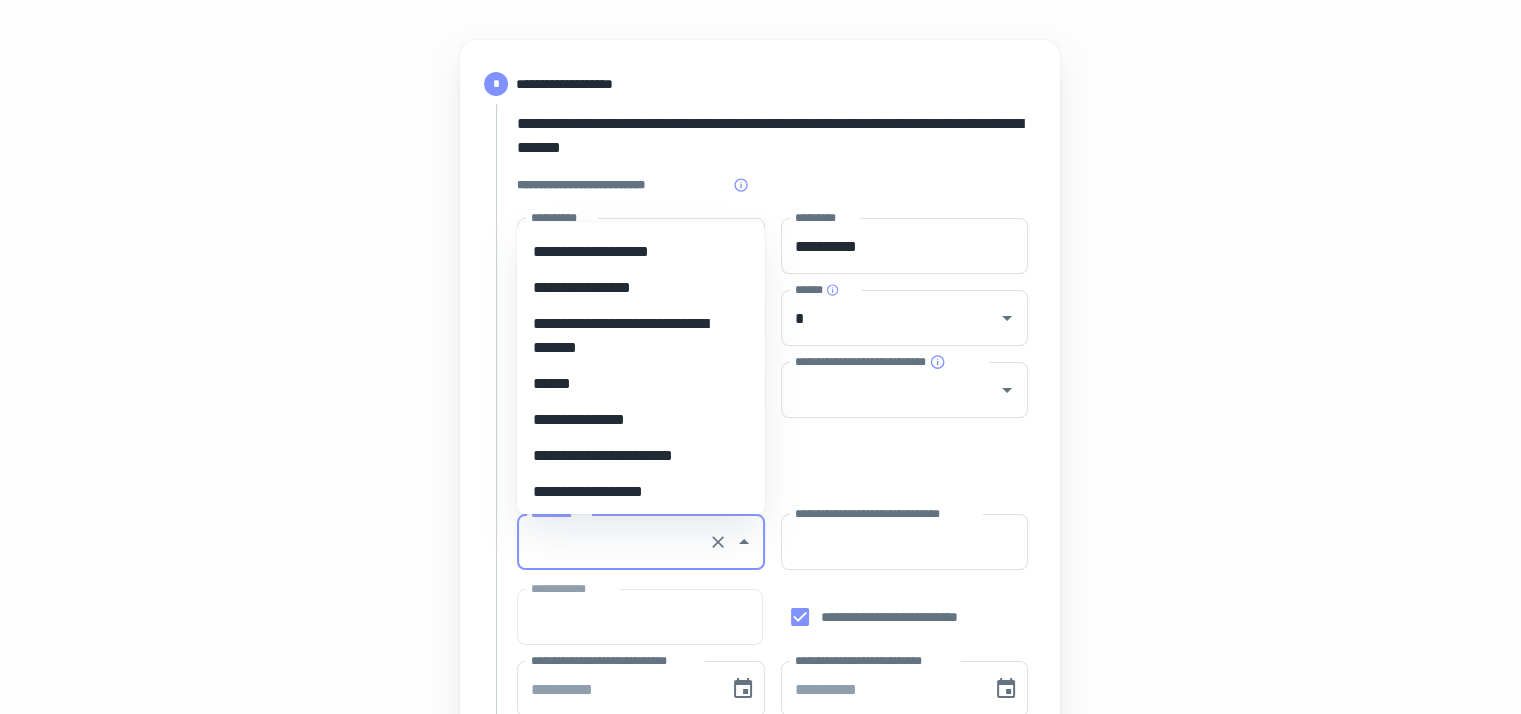 scroll, scrollTop: 10493, scrollLeft: 0, axis: vertical 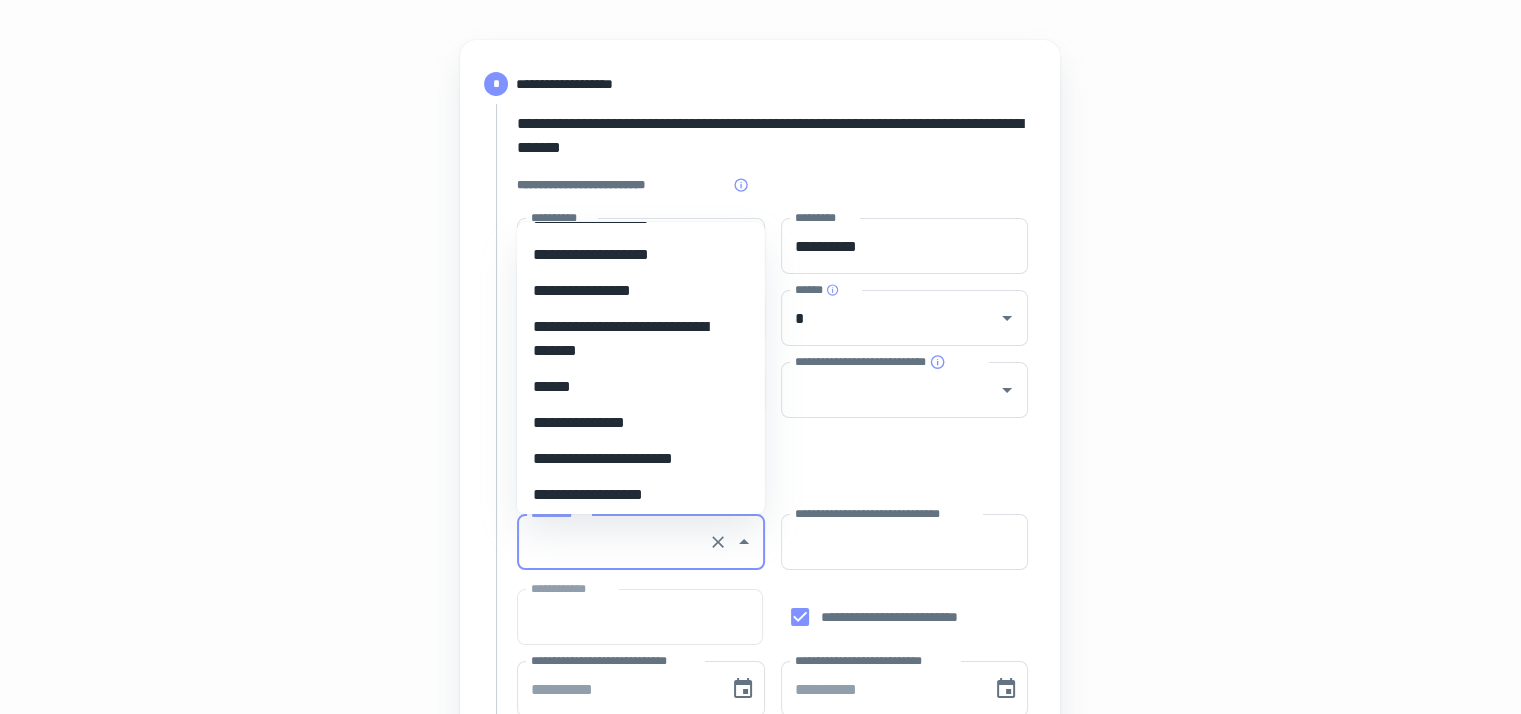 click on "*********" at bounding box center (613, 542) 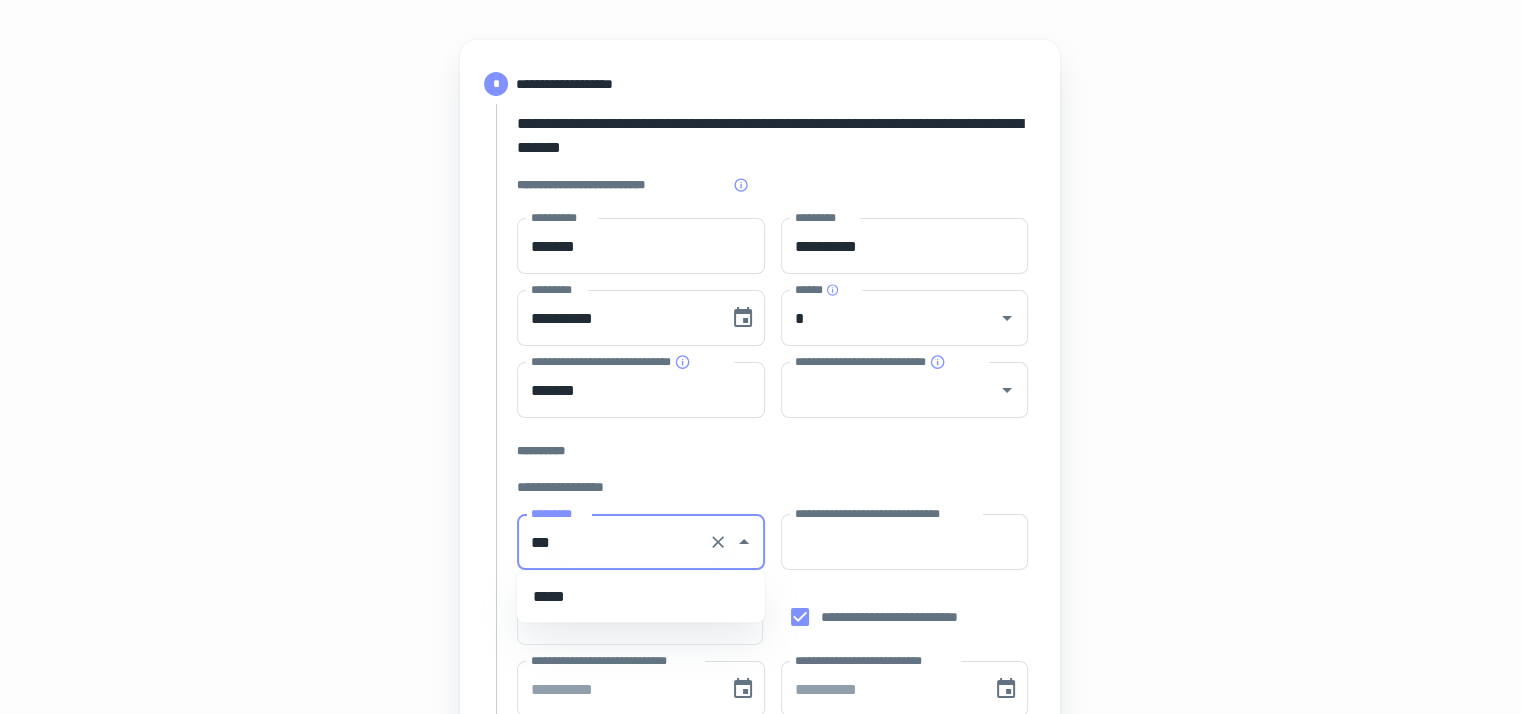 click on "*****" at bounding box center [641, 596] 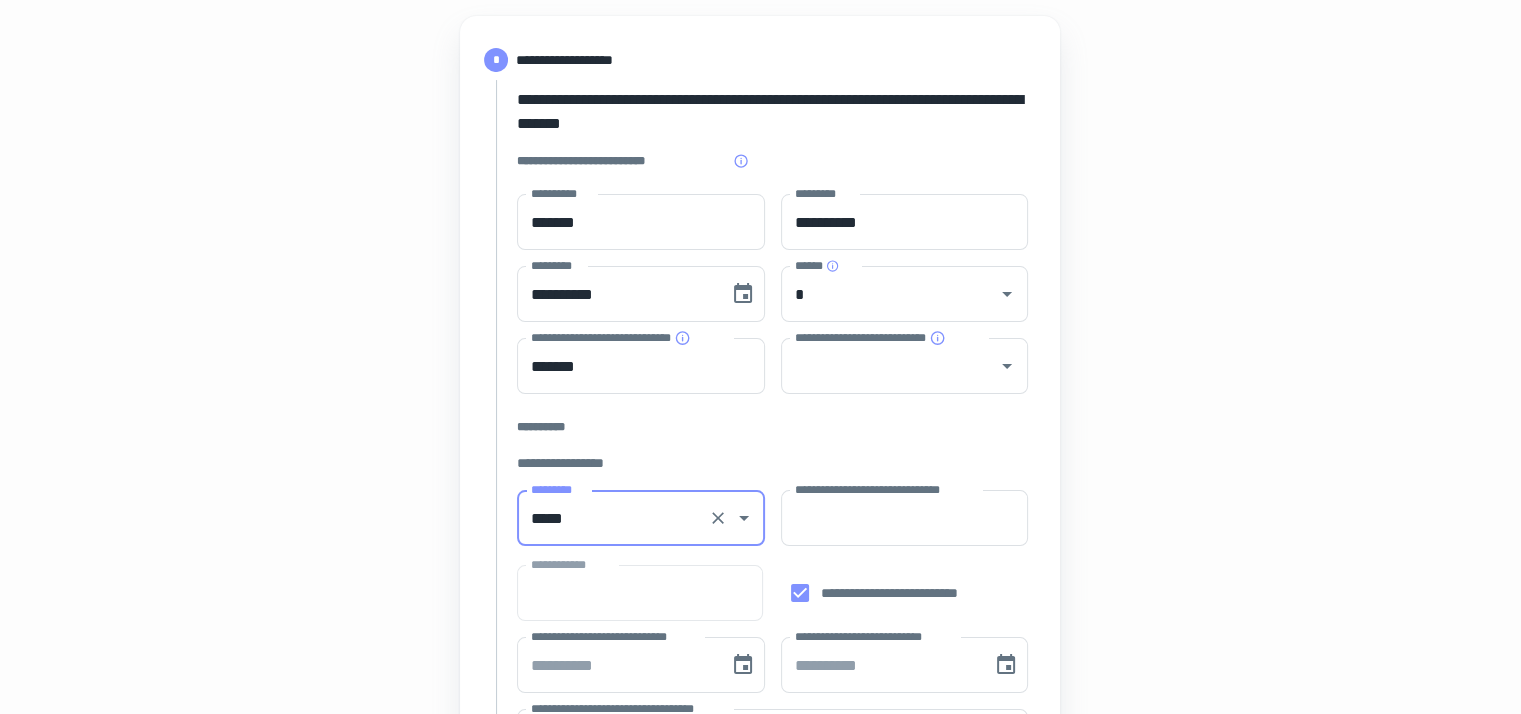 scroll, scrollTop: 268, scrollLeft: 0, axis: vertical 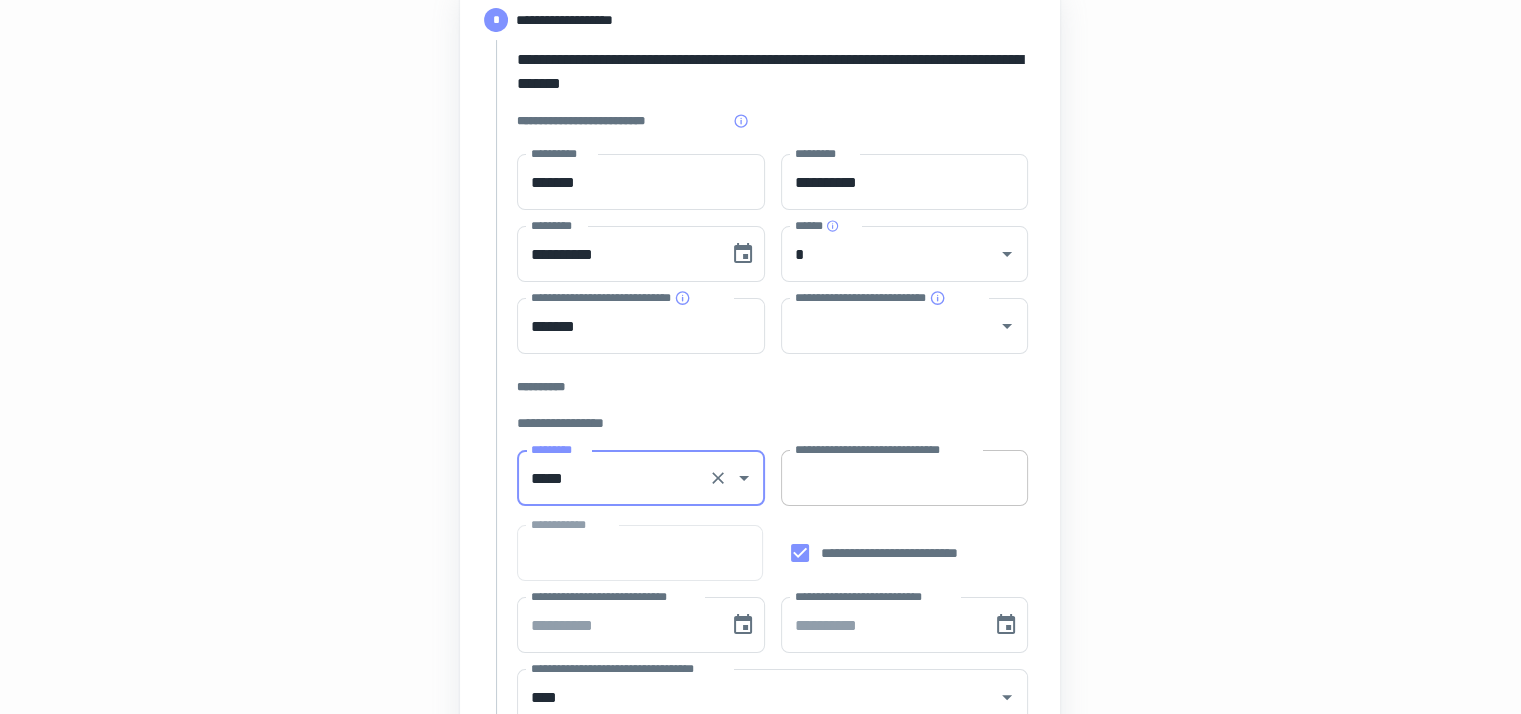 type on "*****" 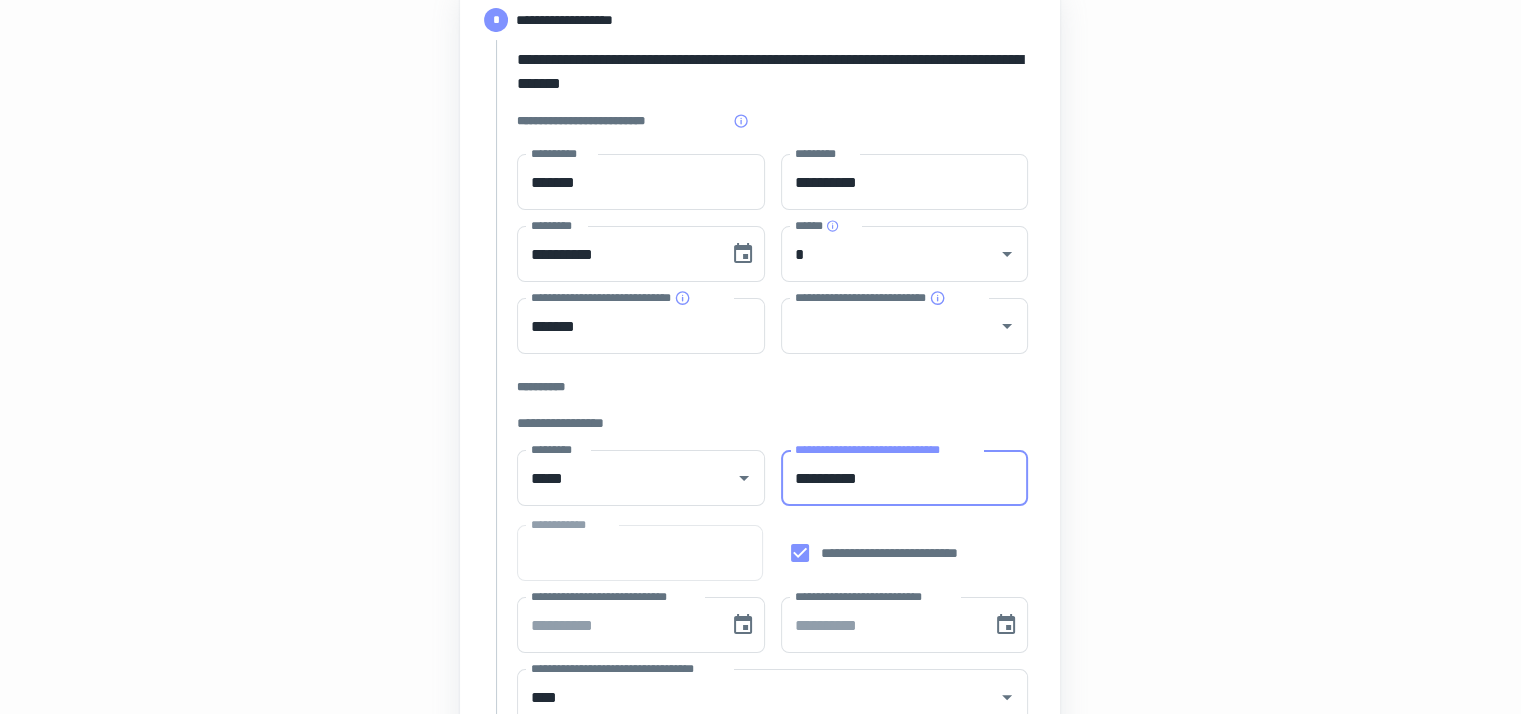 type on "**********" 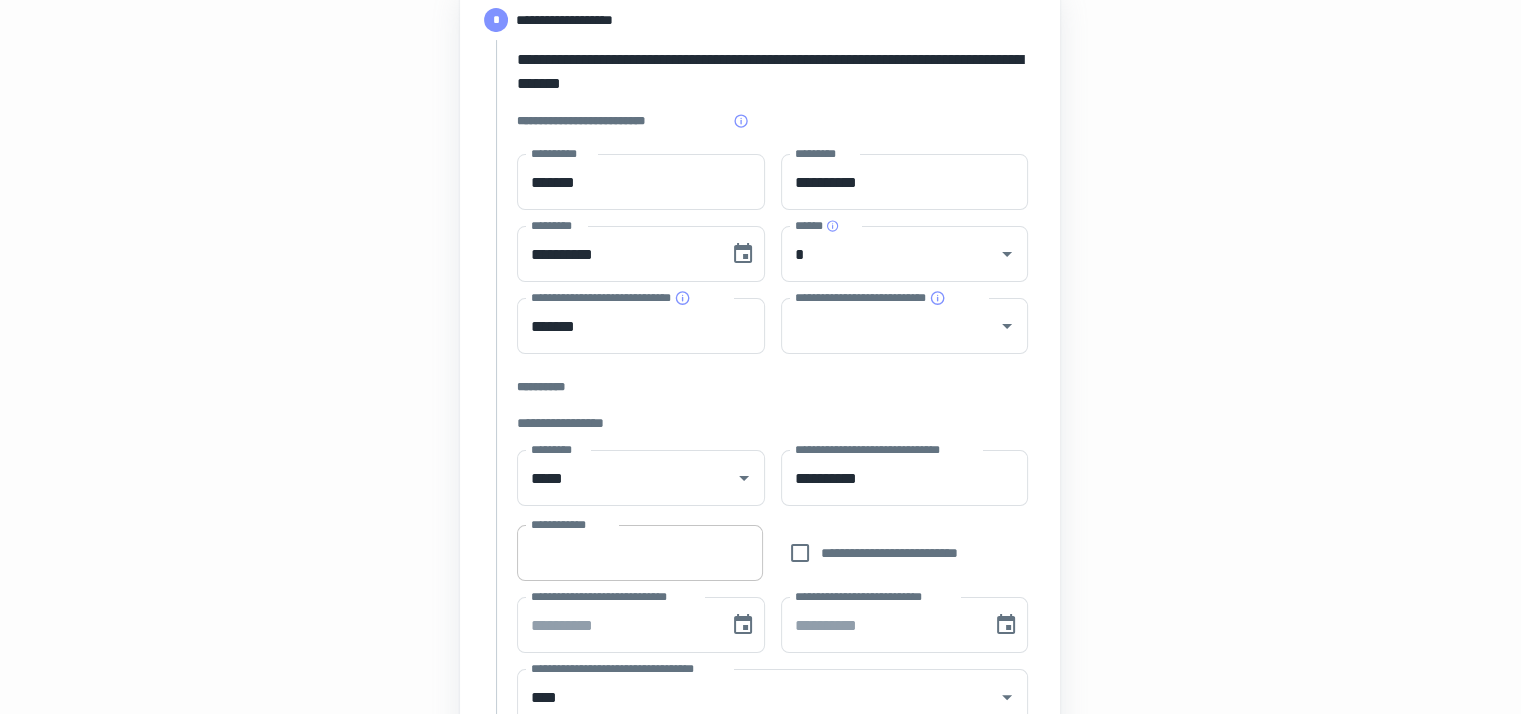 click on "**********" at bounding box center [639, 553] 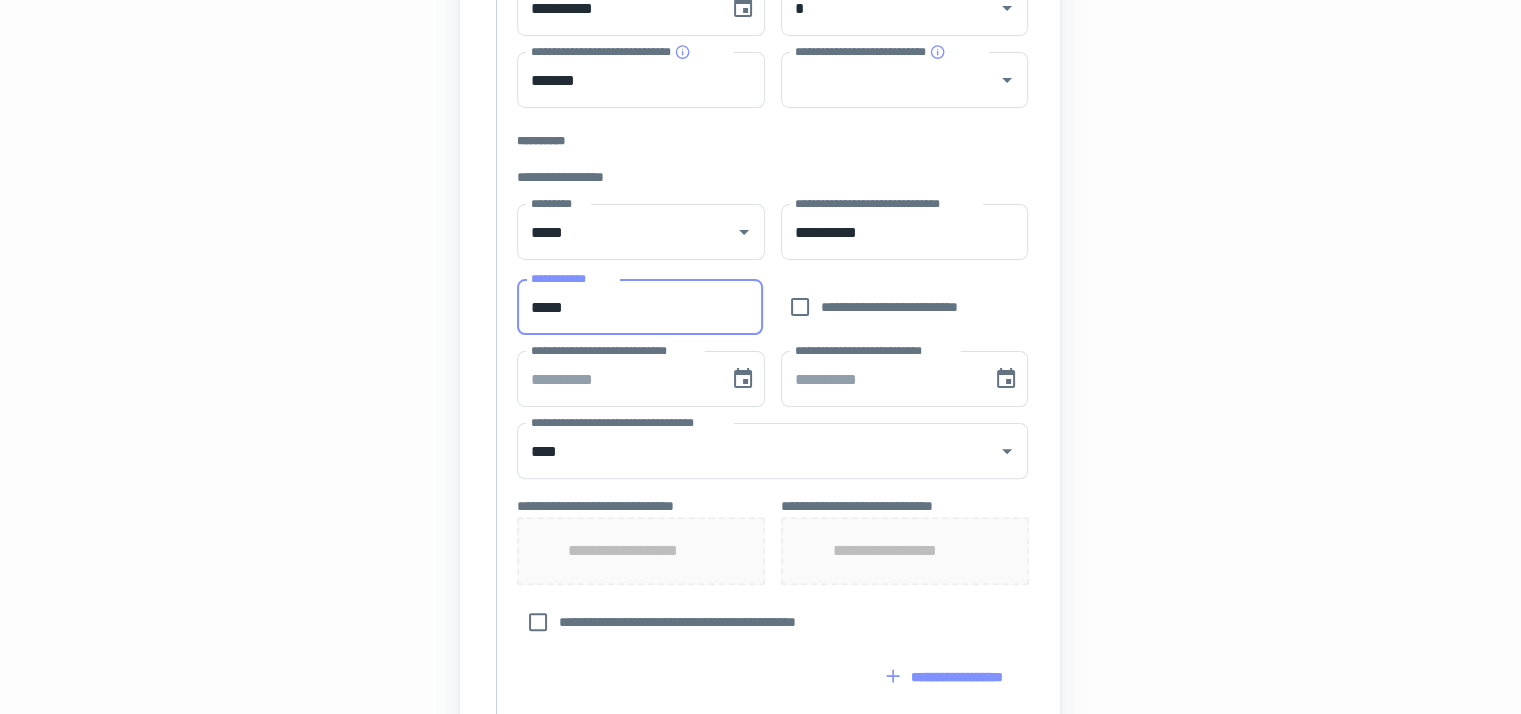 scroll, scrollTop: 515, scrollLeft: 0, axis: vertical 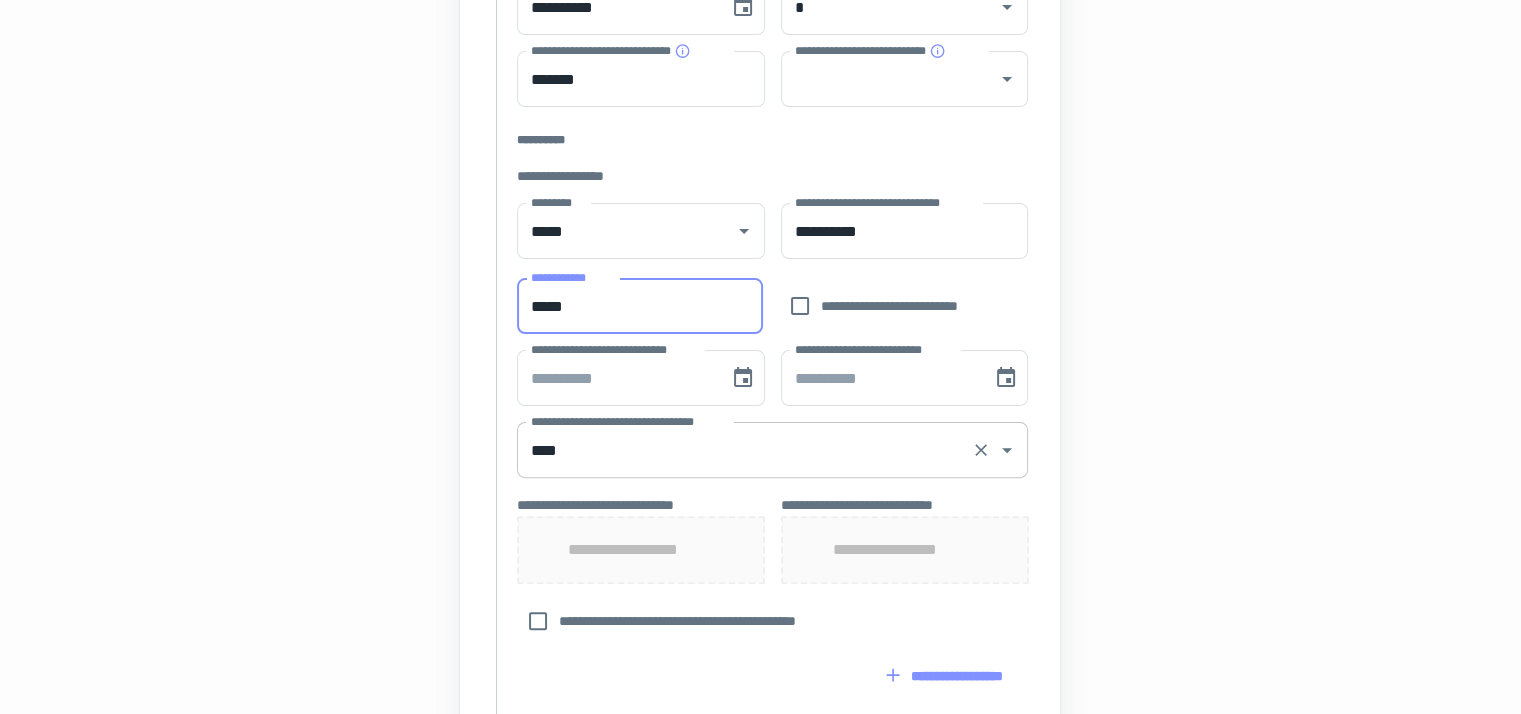 type on "*****" 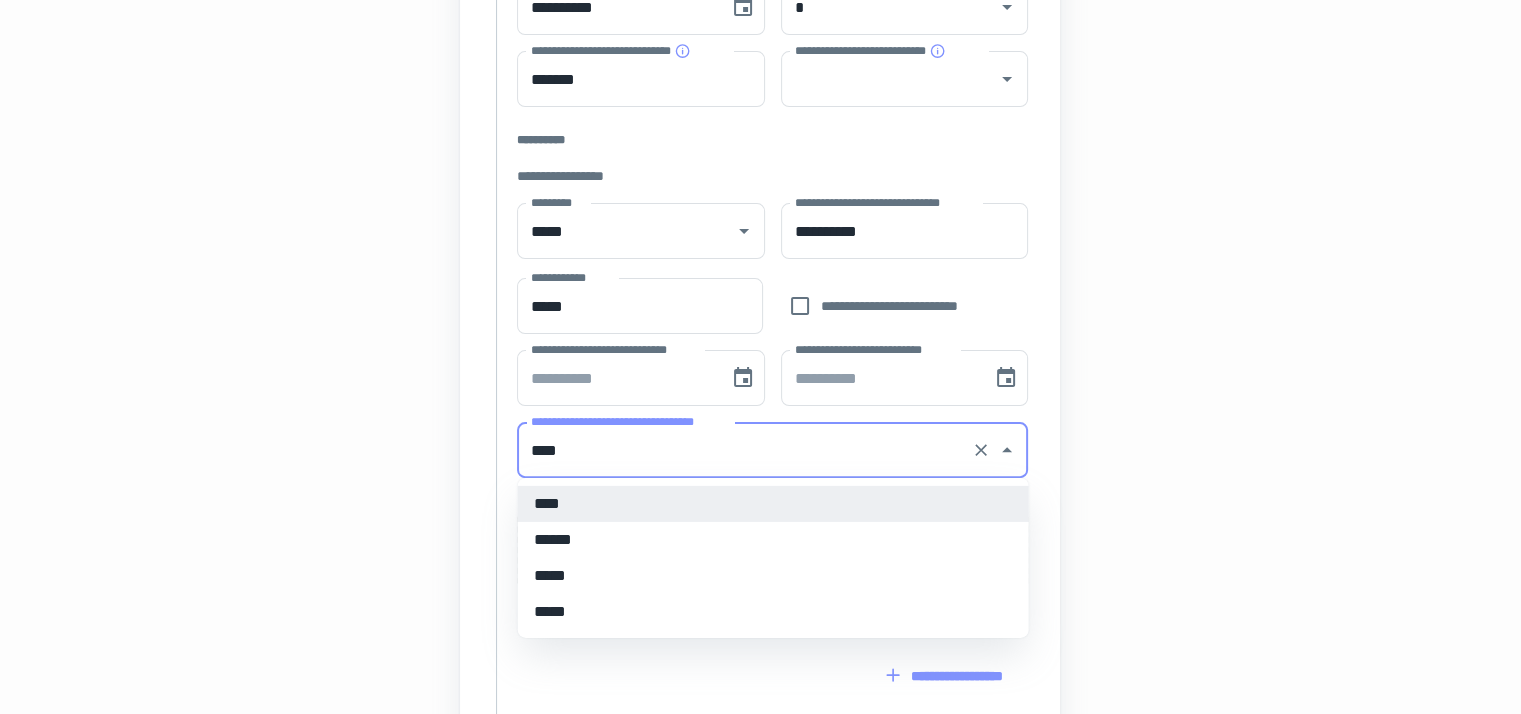 click on "******" at bounding box center (773, 540) 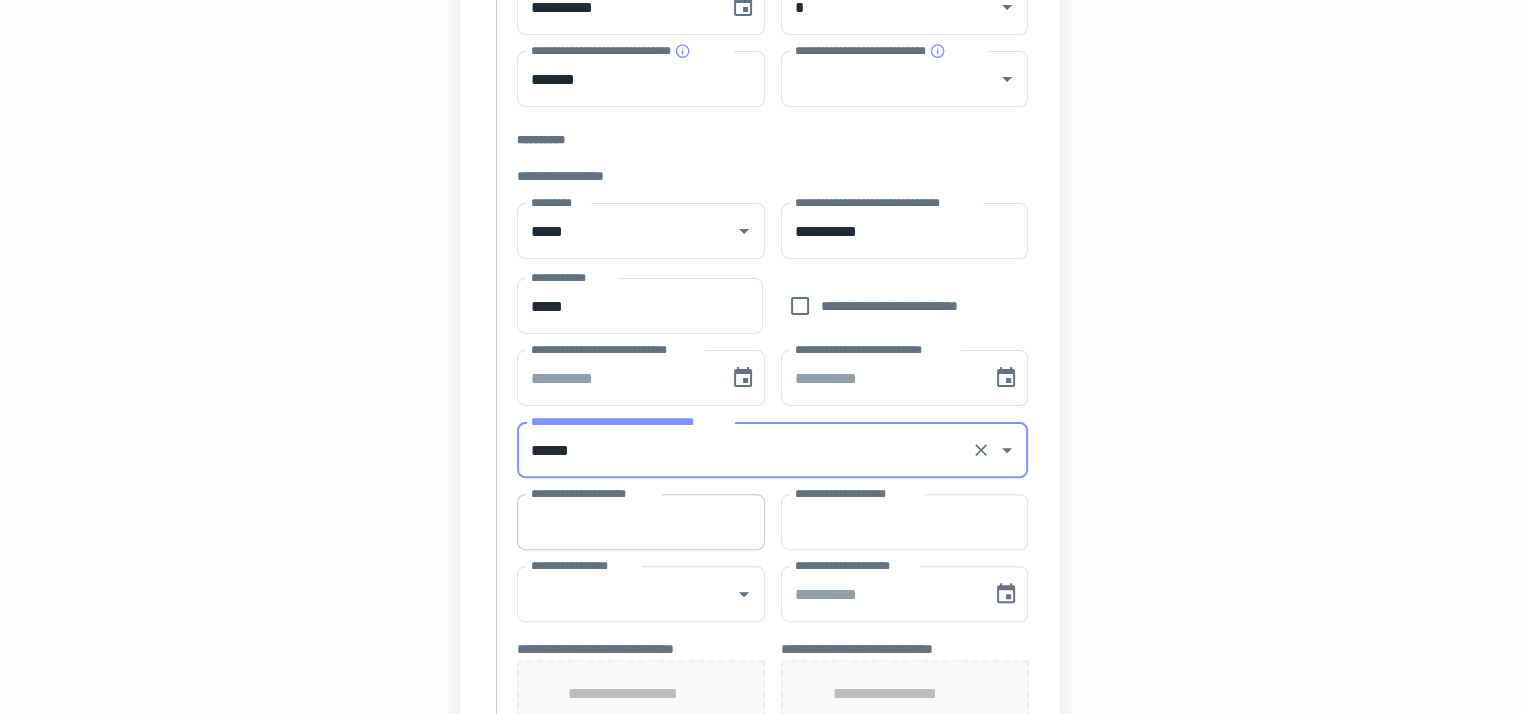 click on "**********" at bounding box center (641, 522) 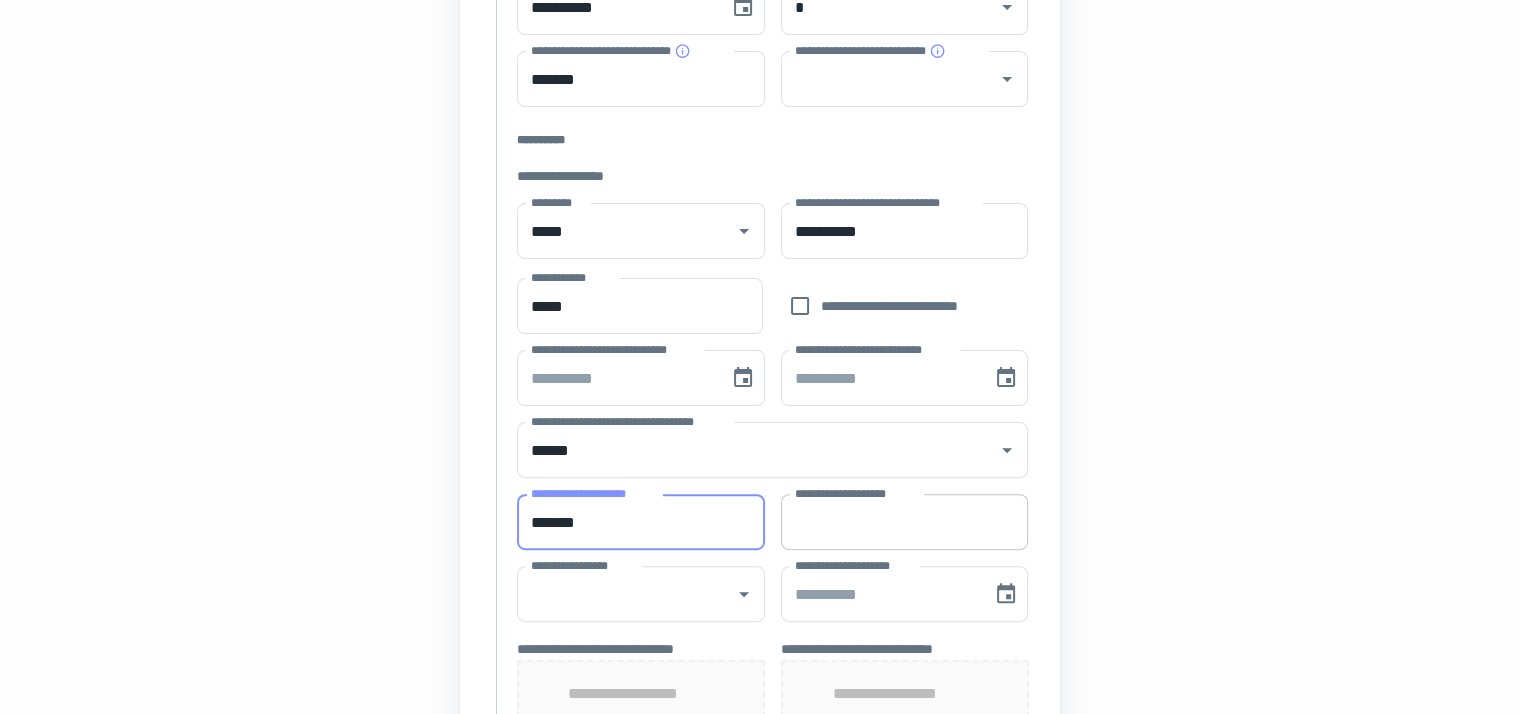 type on "*******" 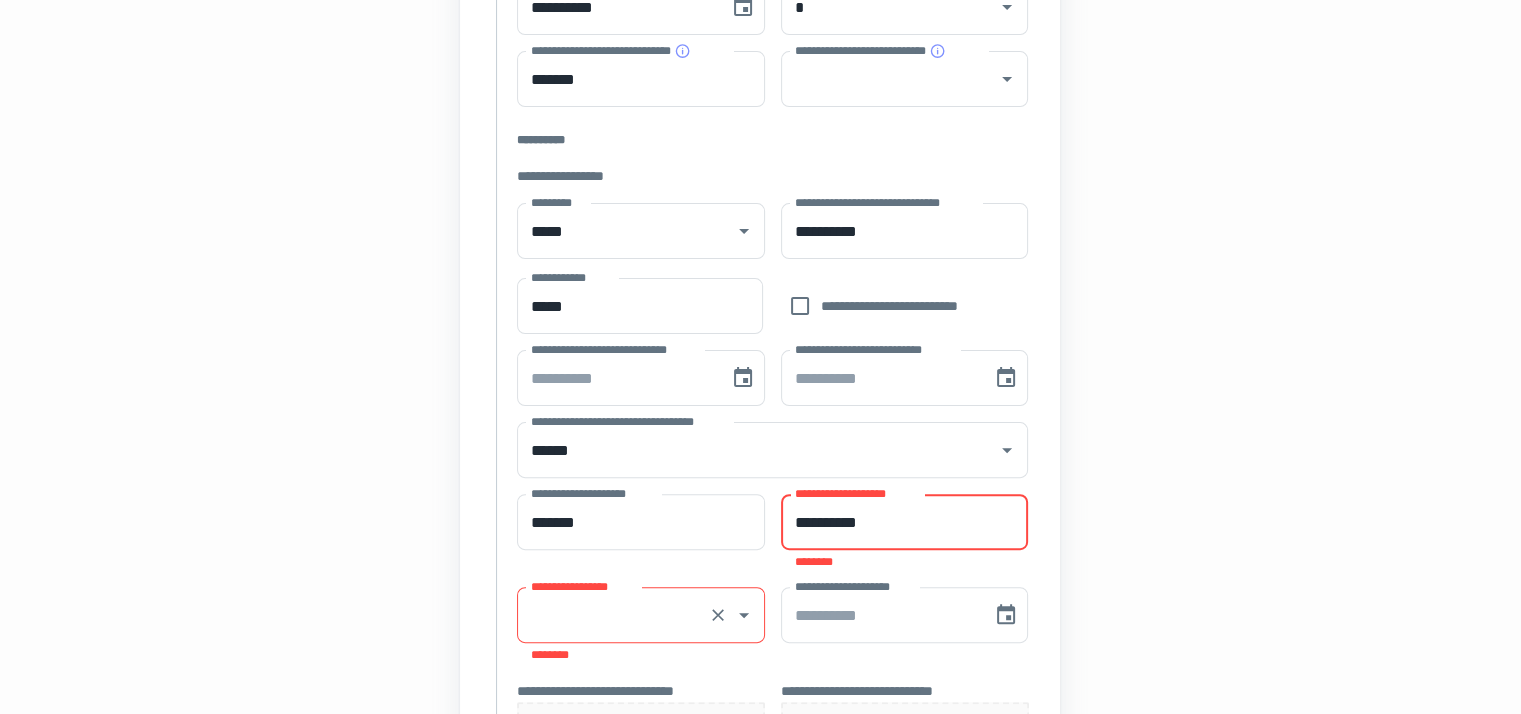 type on "**********" 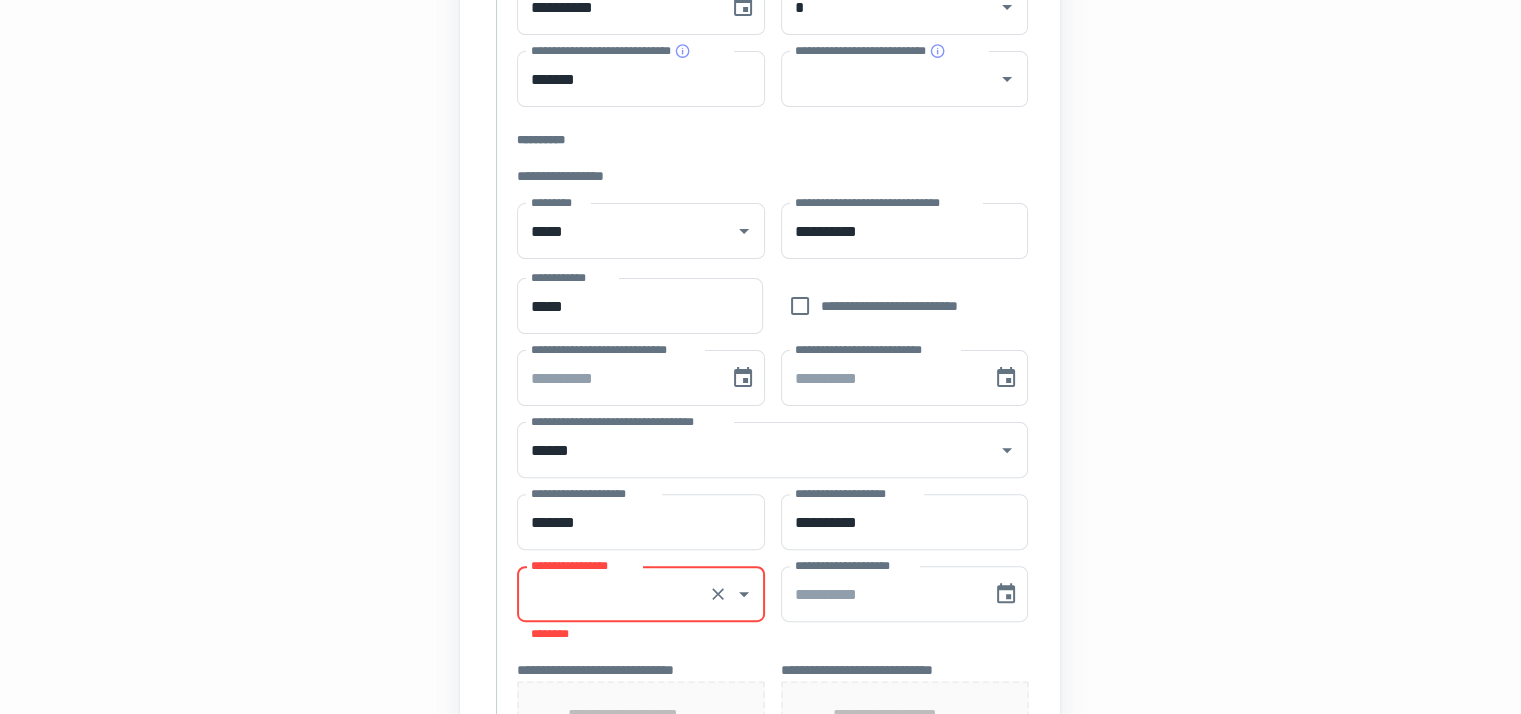 click on "**********" at bounding box center (613, 594) 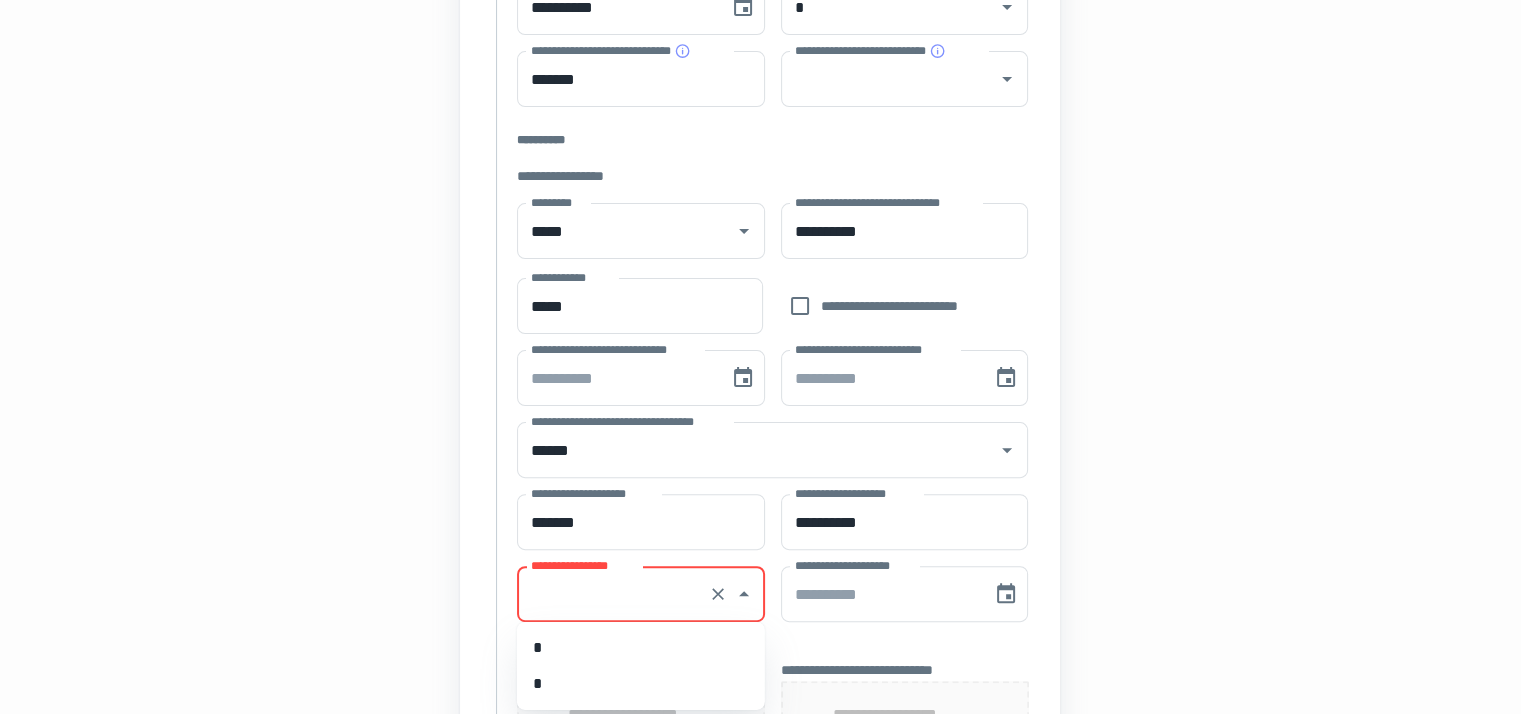 click on "*" at bounding box center [641, 648] 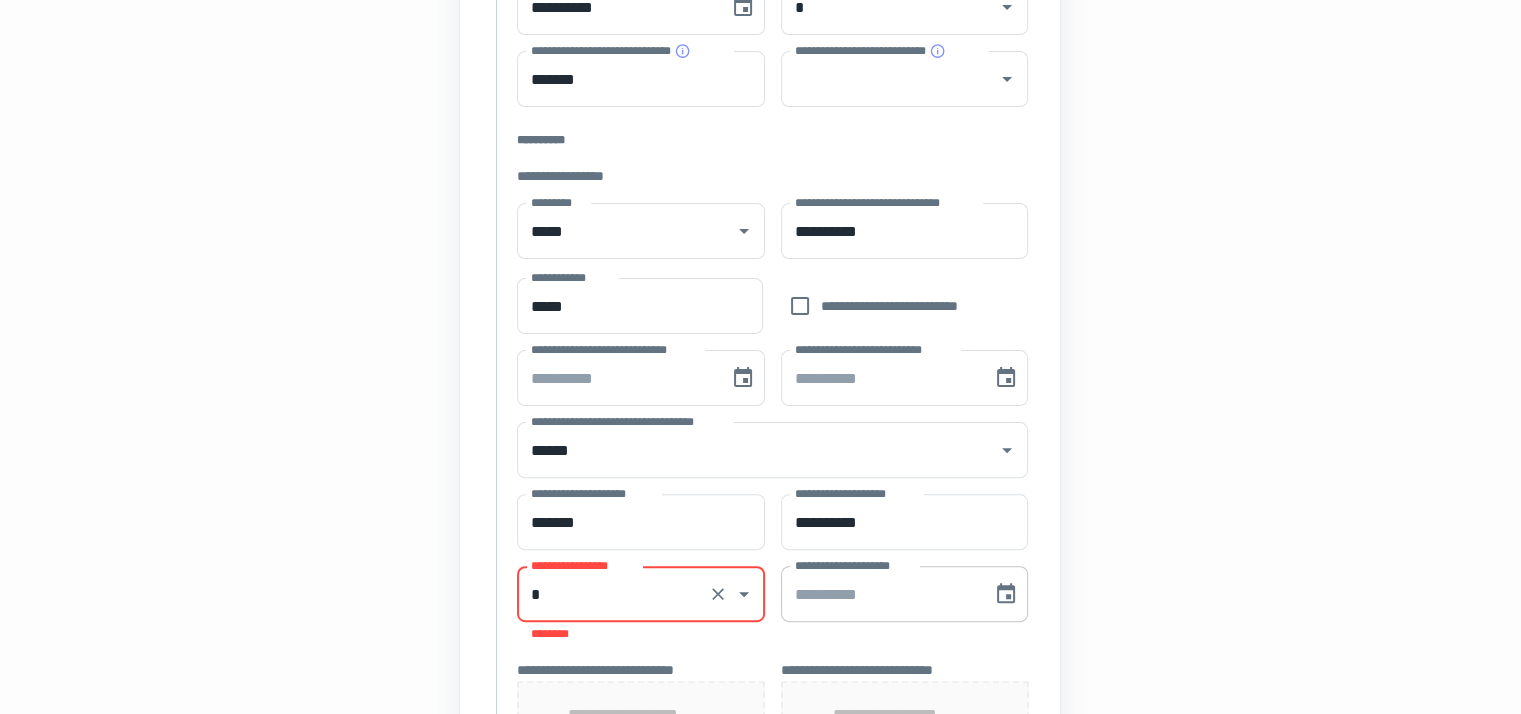 click on "**********" at bounding box center (879, 594) 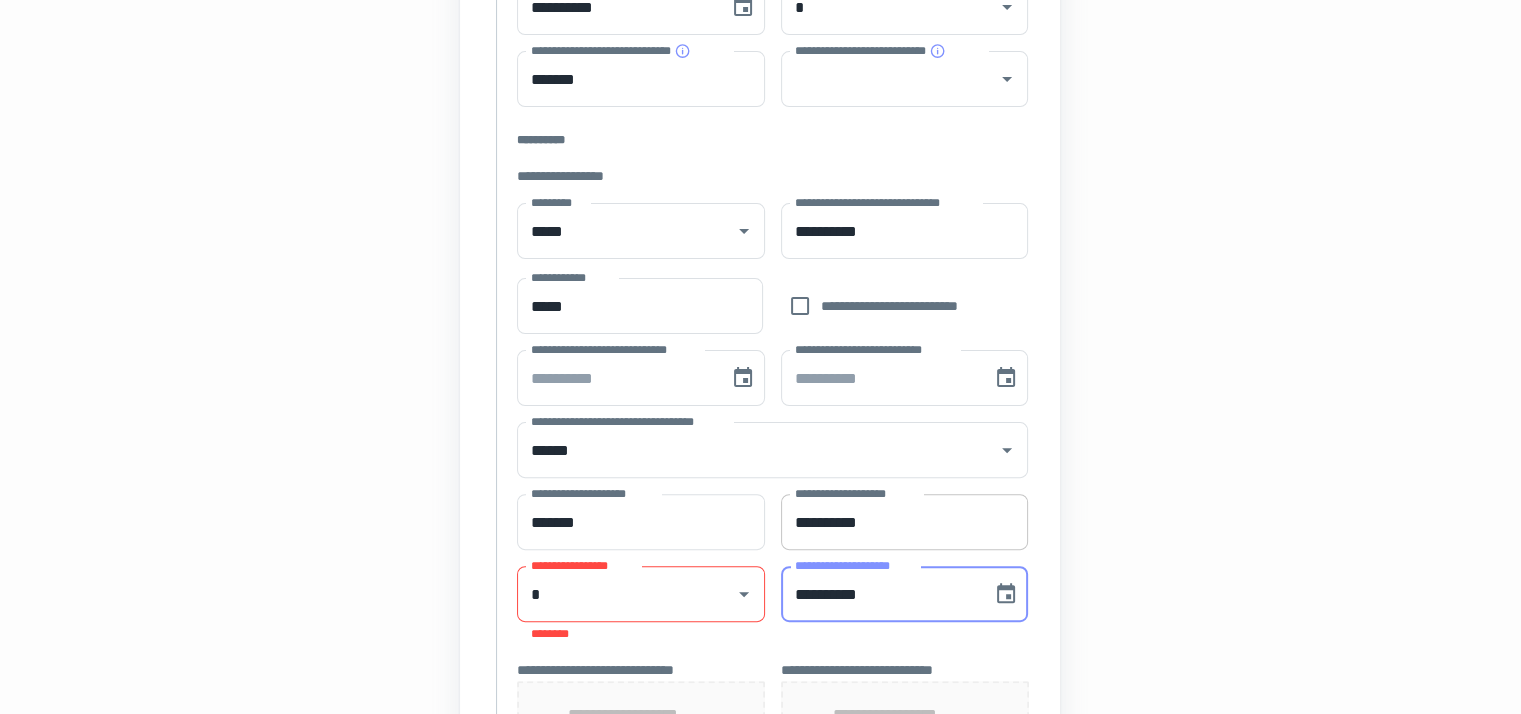 click on "**********" at bounding box center (905, 522) 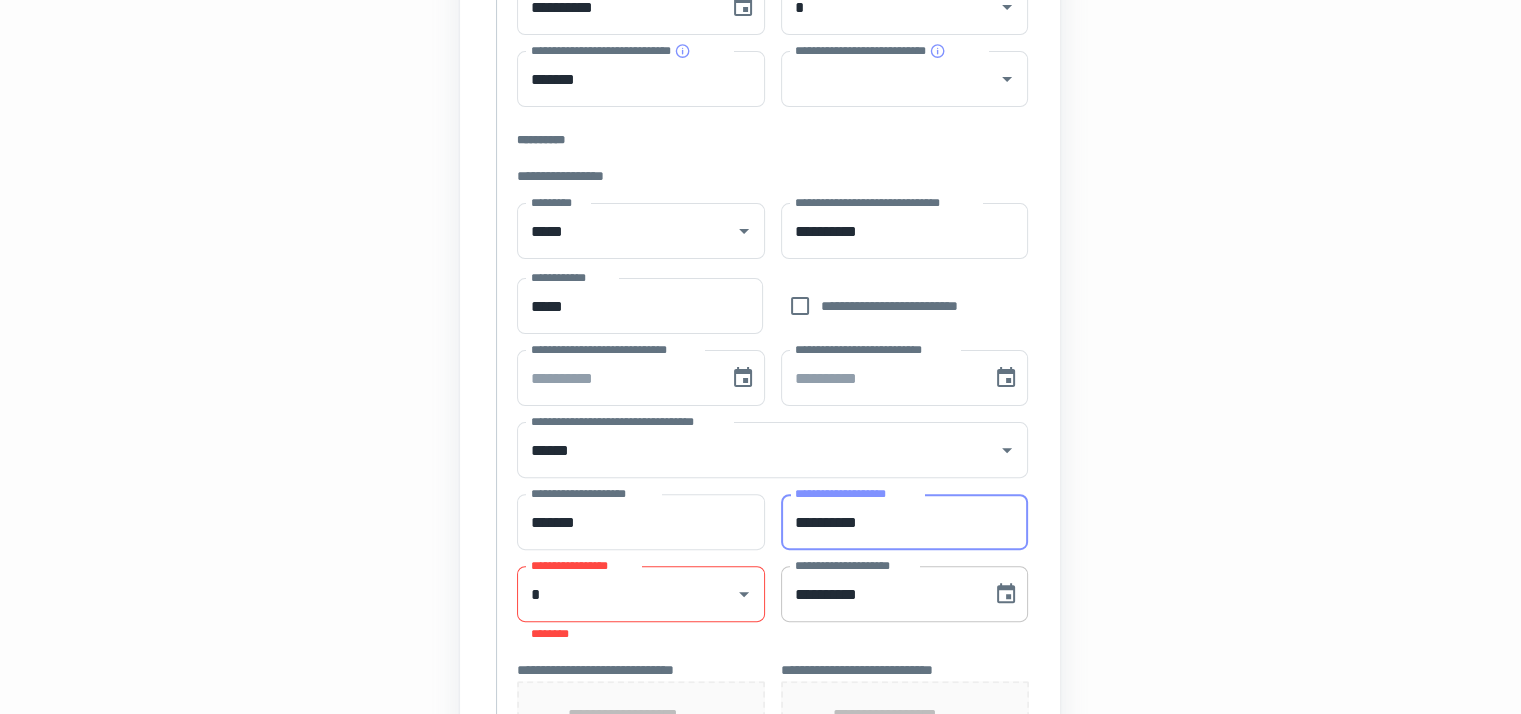 click on "**********" at bounding box center [879, 594] 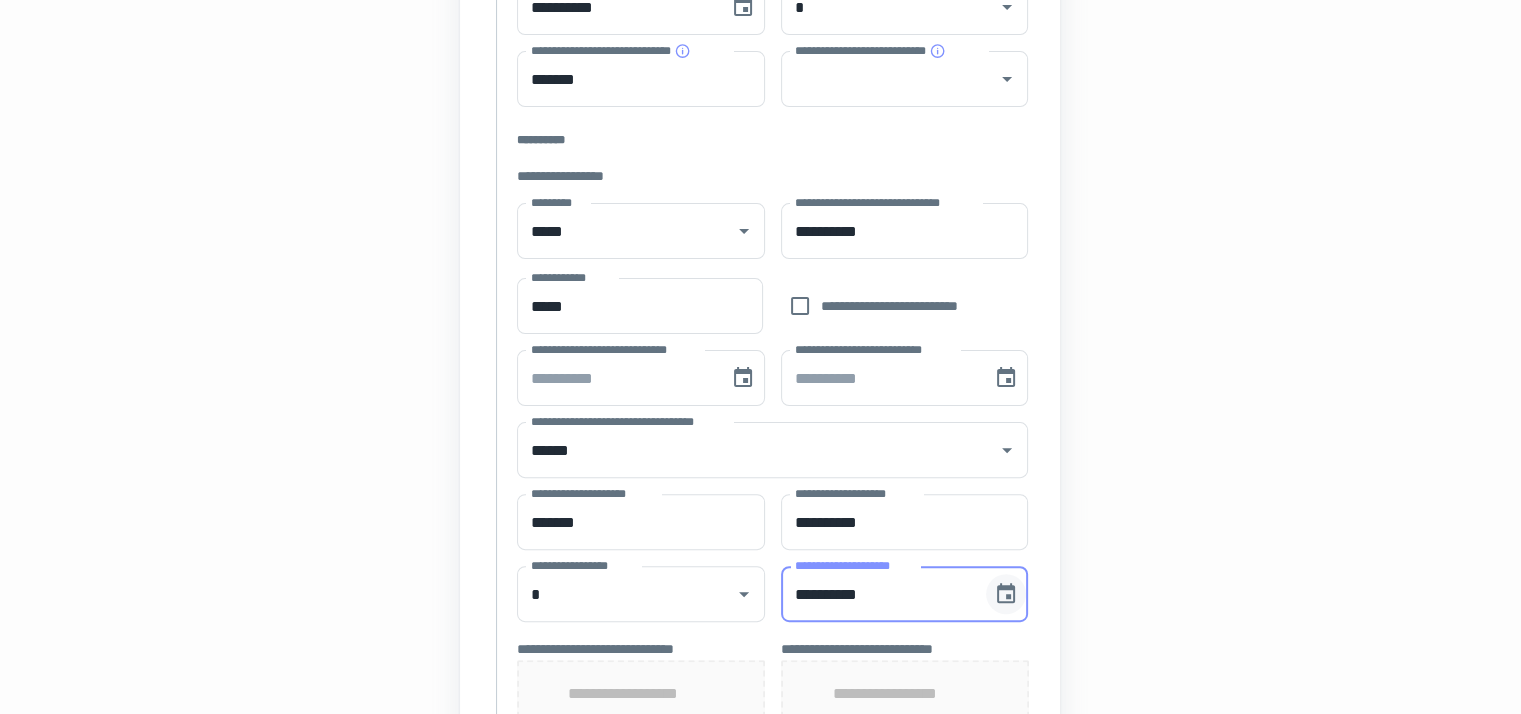 click 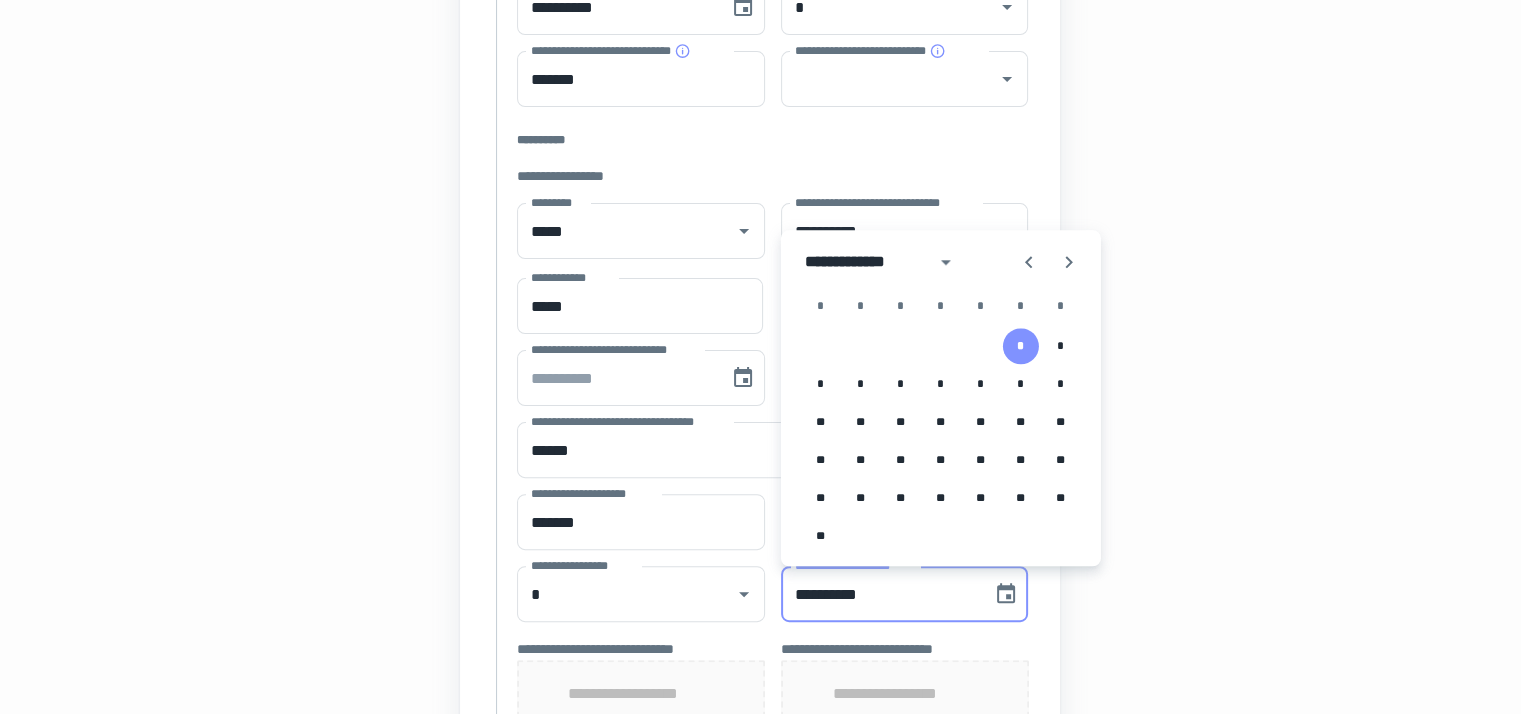 click on "**********" at bounding box center [880, 594] 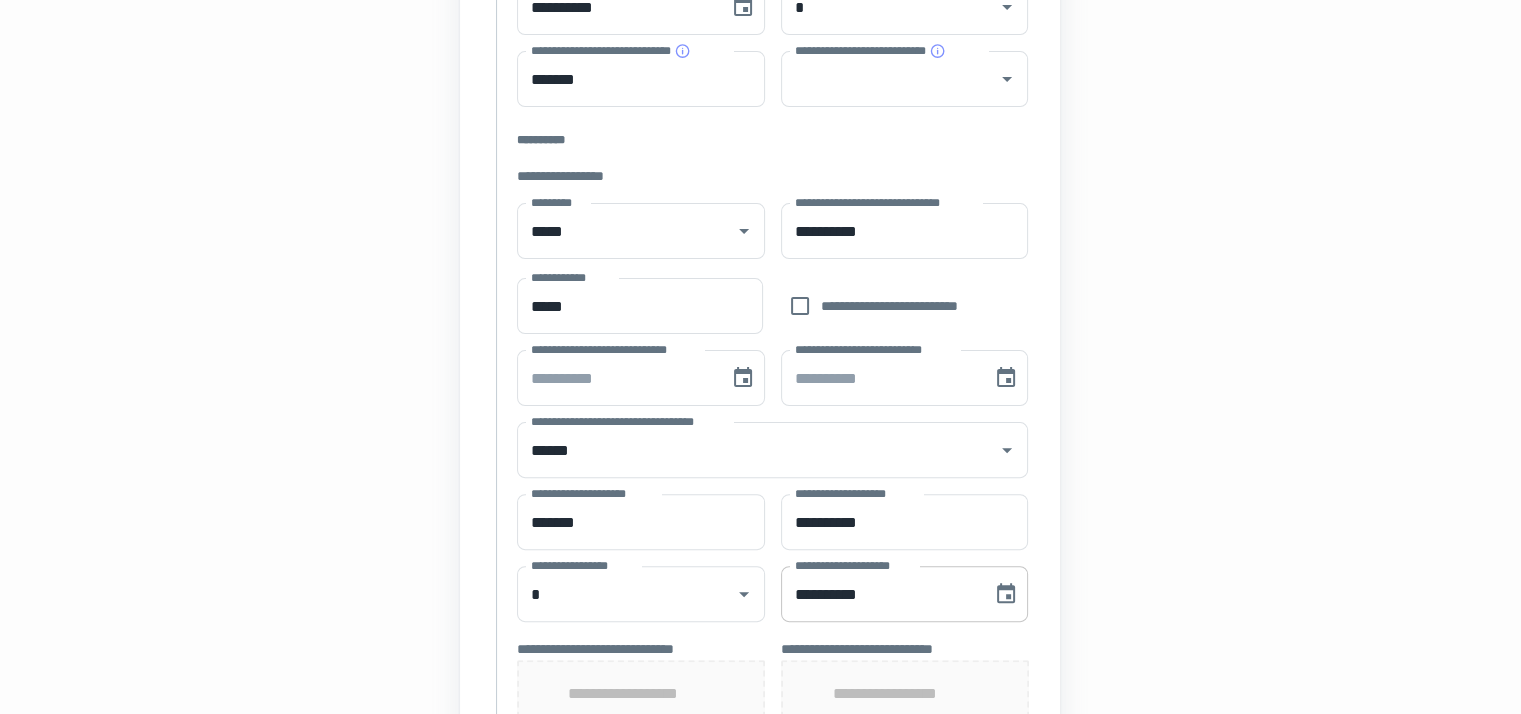 click on "**********" at bounding box center [880, 594] 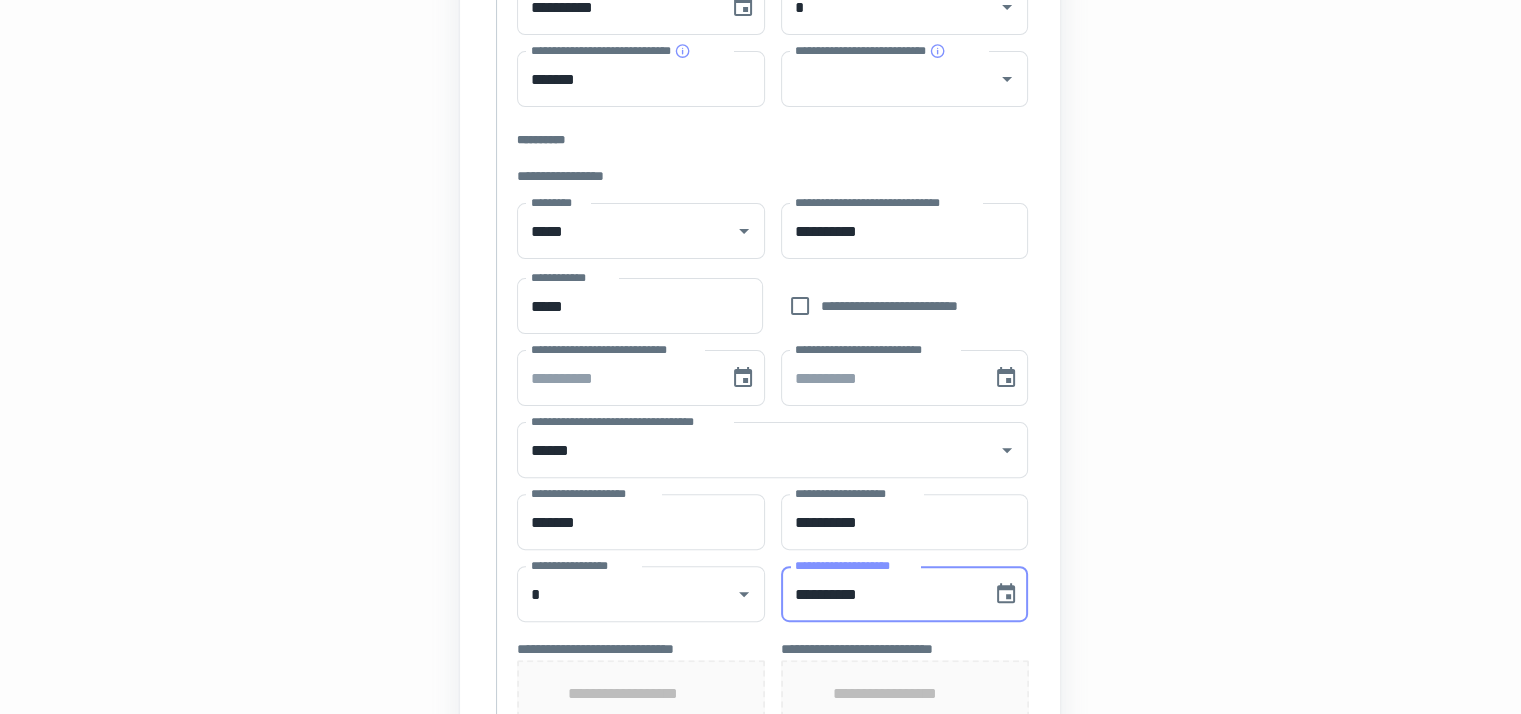type on "**********" 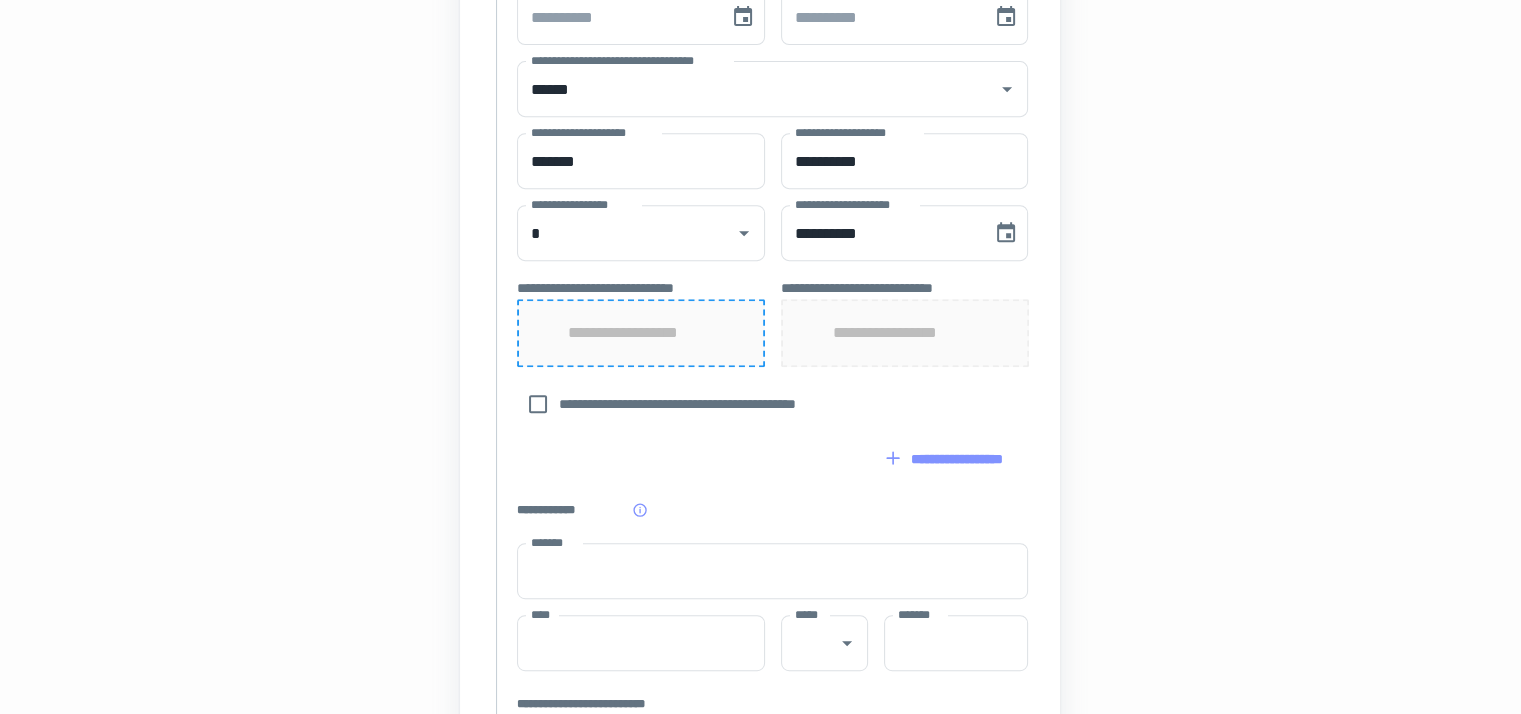scroll, scrollTop: 880, scrollLeft: 0, axis: vertical 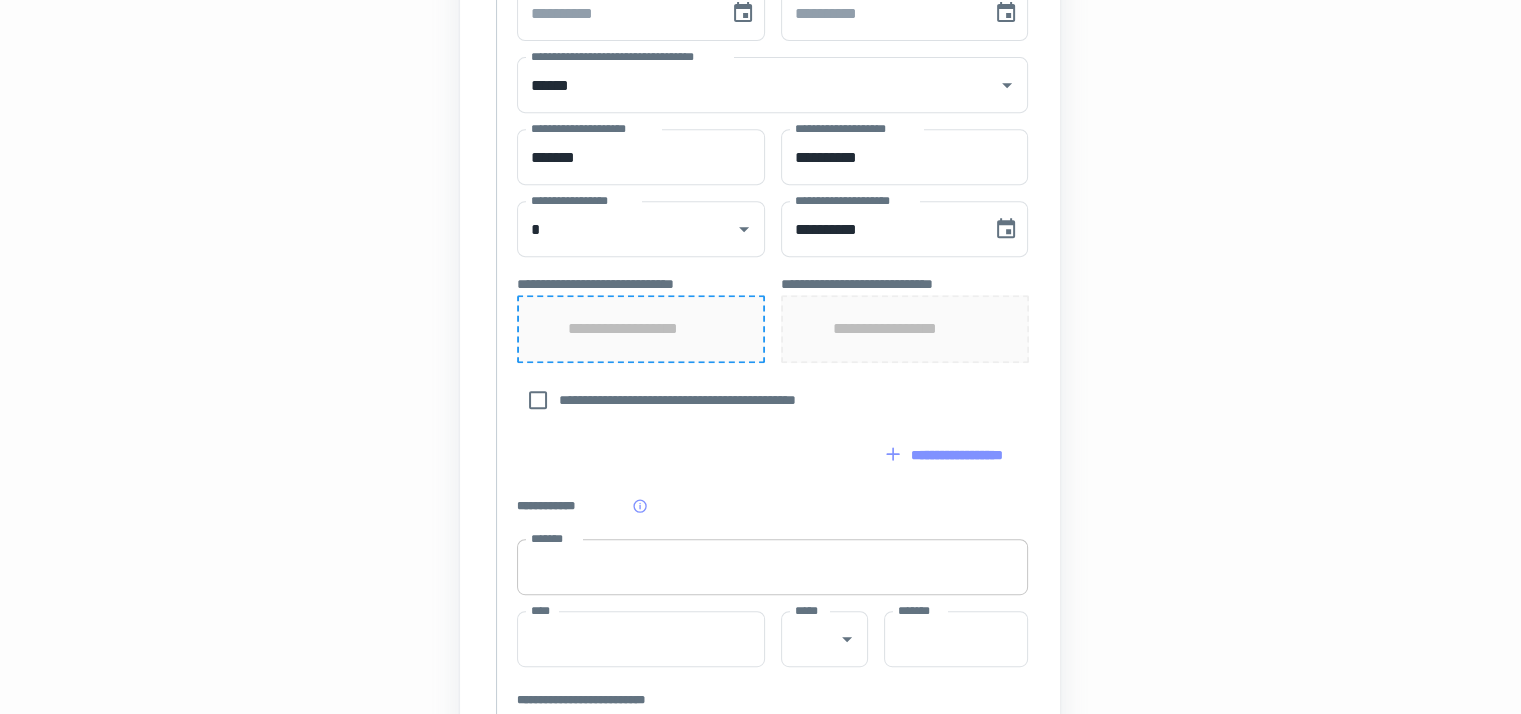click on "*******" at bounding box center [772, 567] 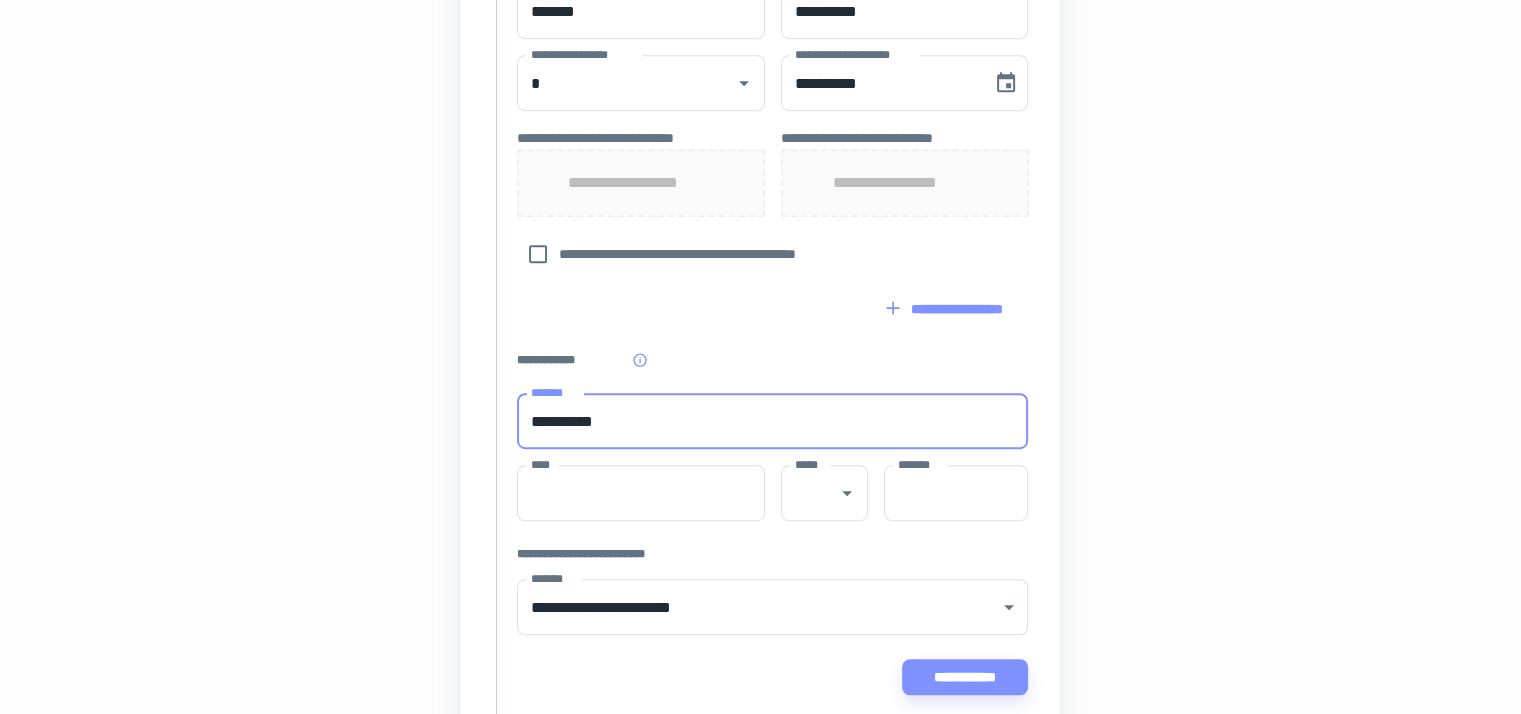 scroll, scrollTop: 1032, scrollLeft: 0, axis: vertical 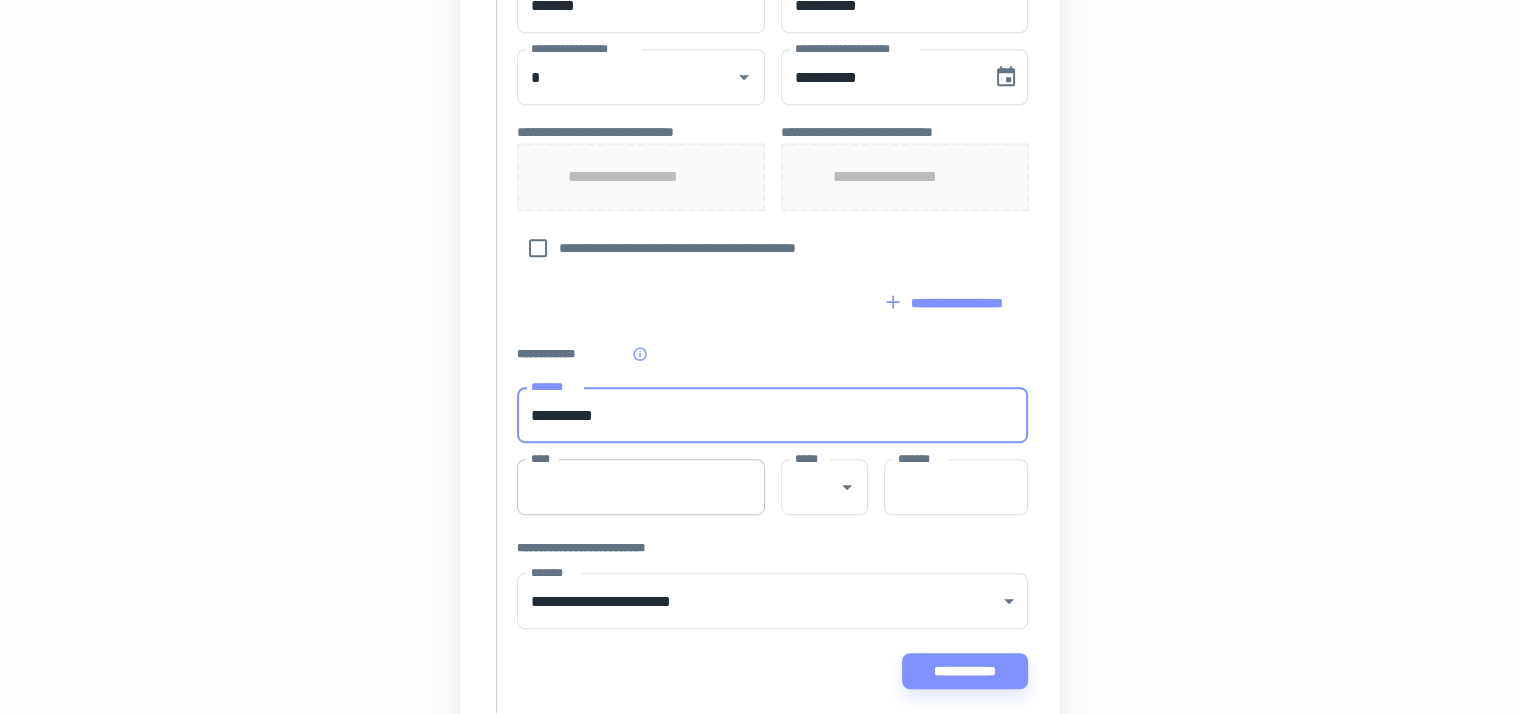 type on "**********" 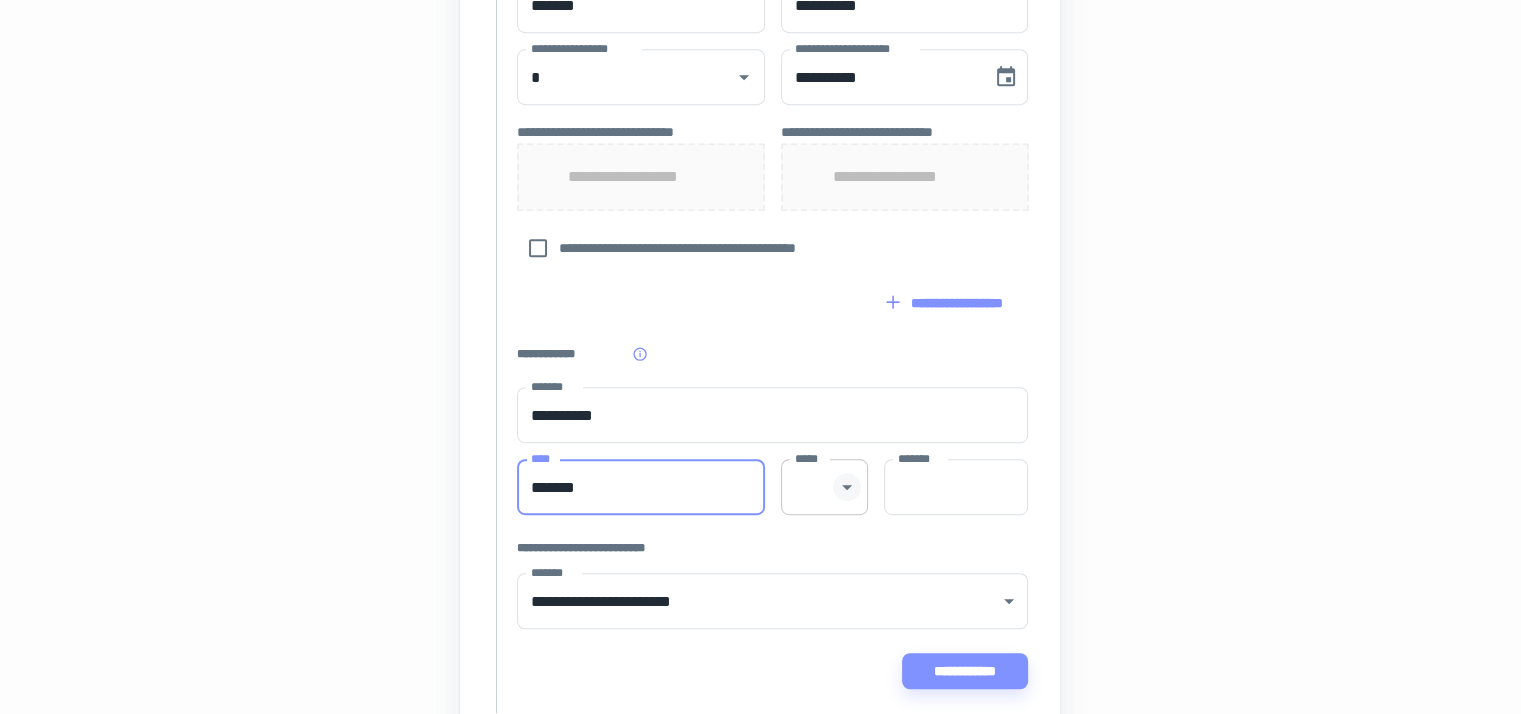 click 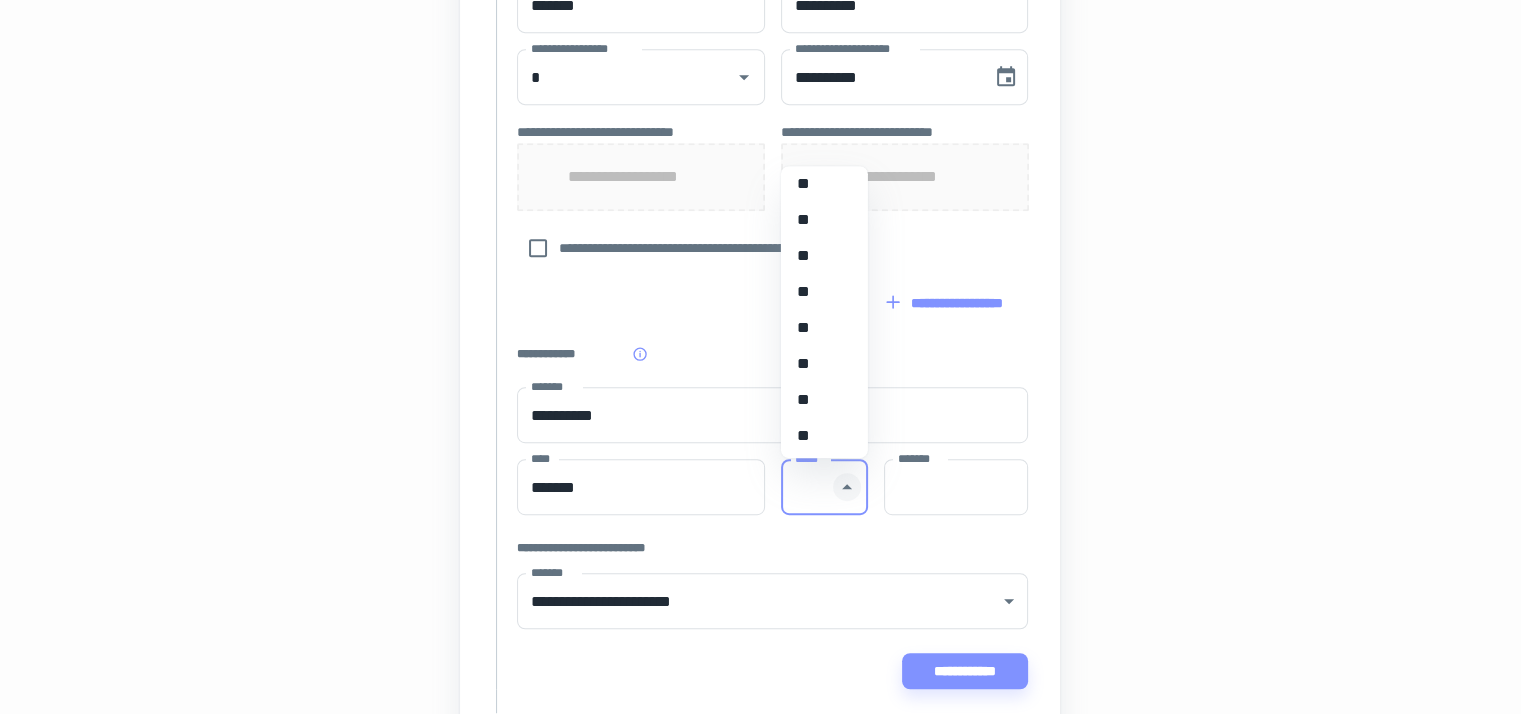 scroll, scrollTop: 696, scrollLeft: 0, axis: vertical 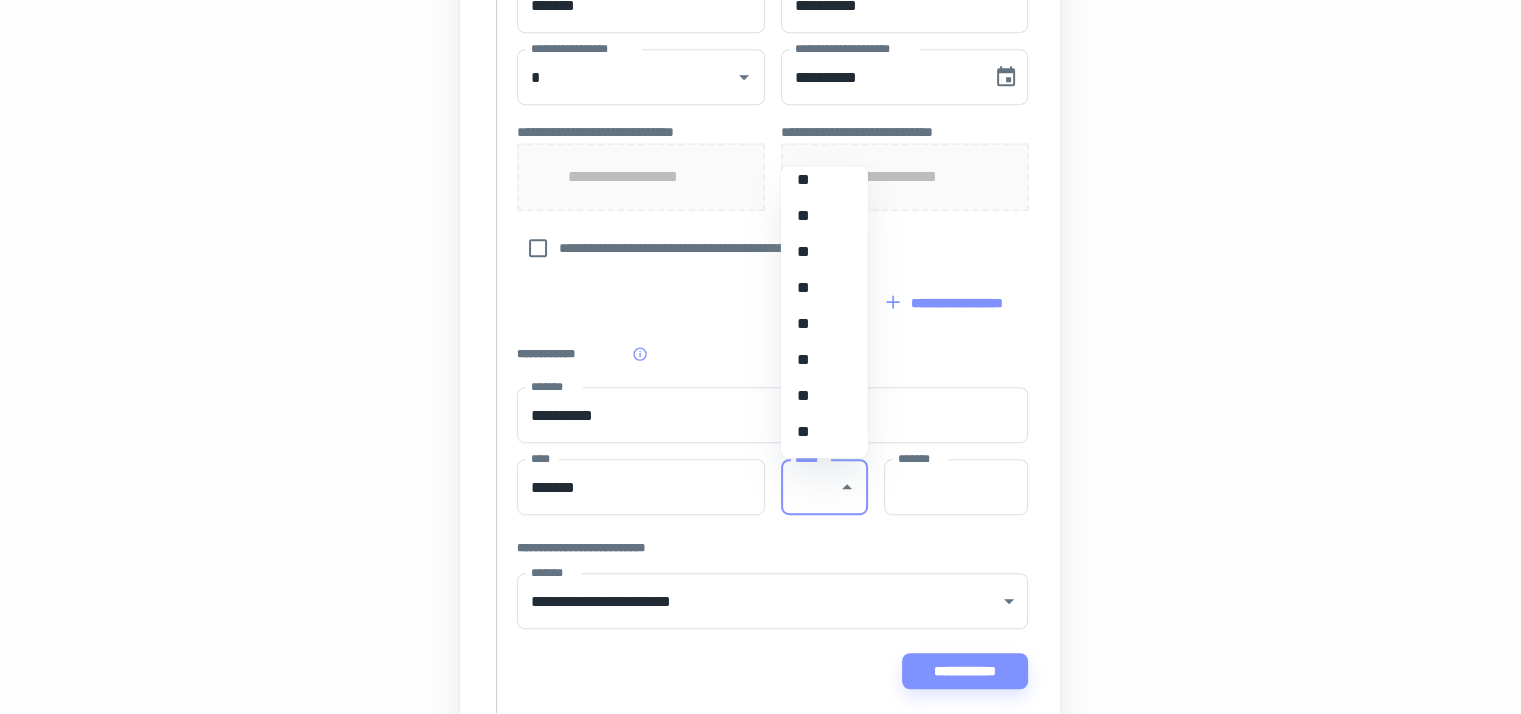 click on "**" at bounding box center [817, 360] 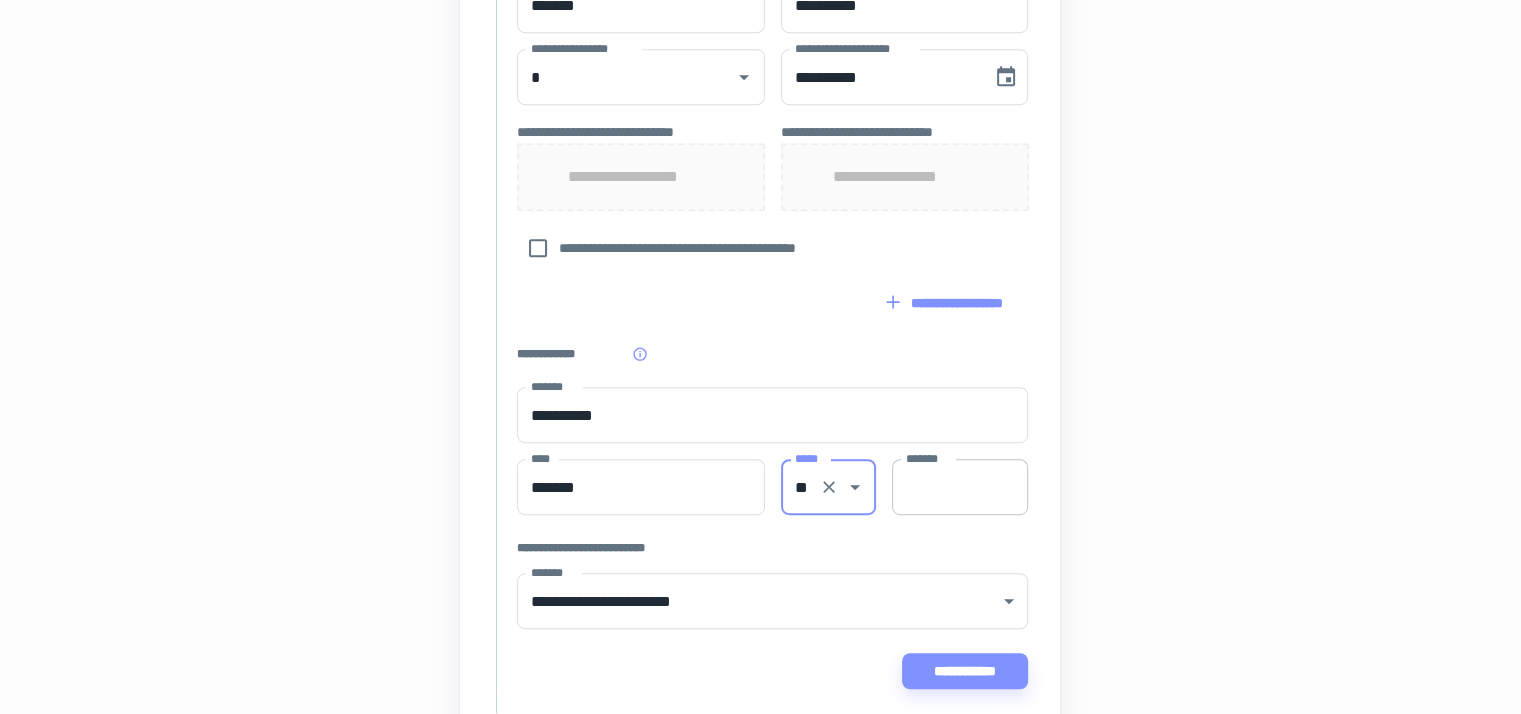 click on "*******" at bounding box center (960, 487) 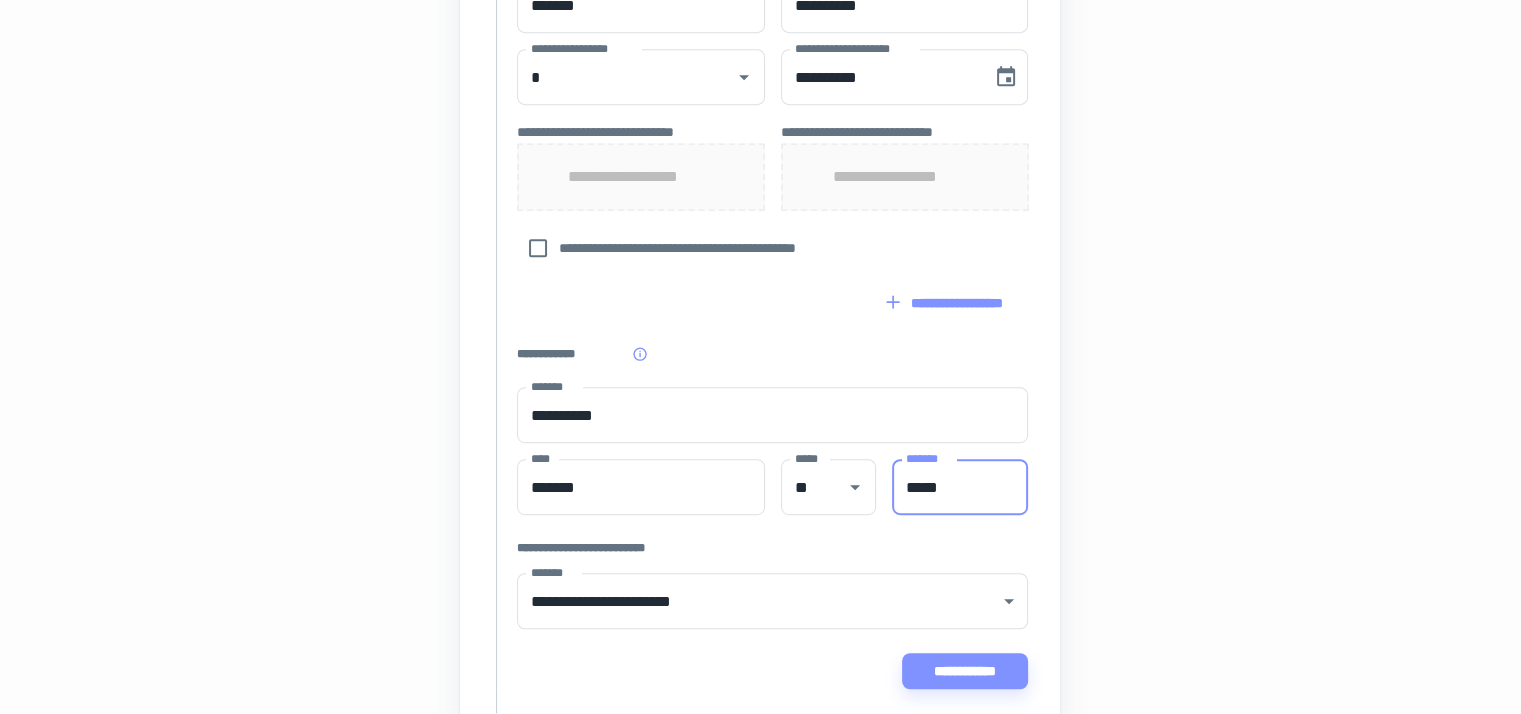 type on "*****" 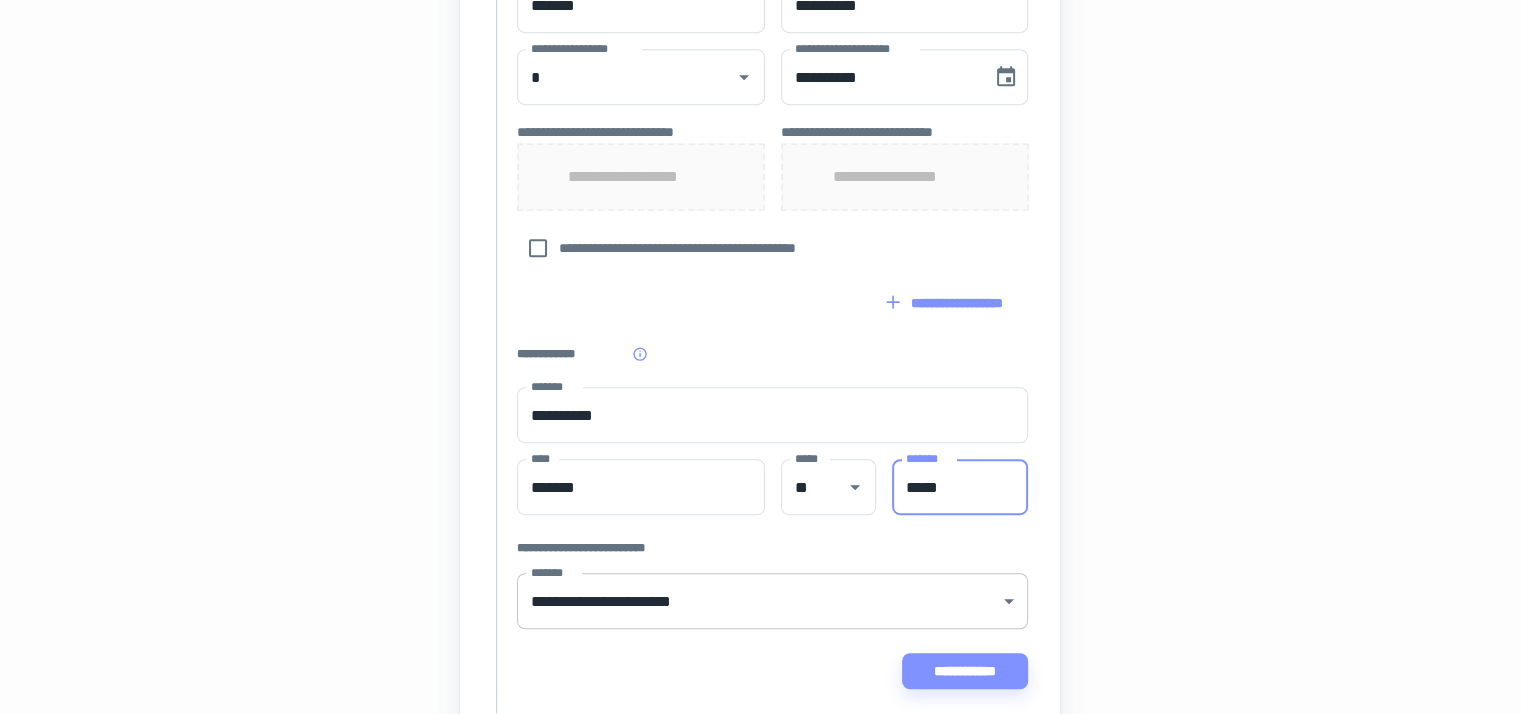 click on "**********" at bounding box center [760, -675] 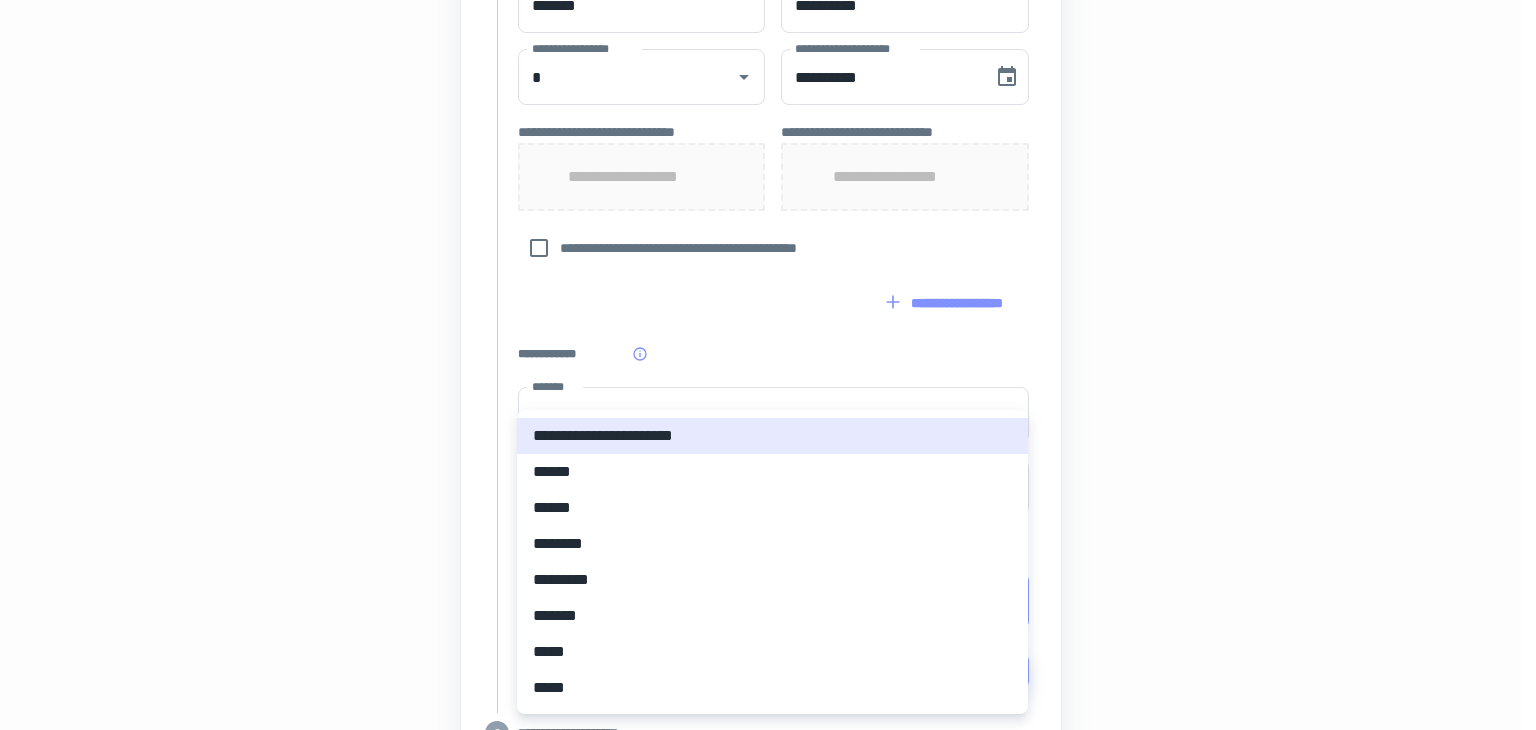 click at bounding box center (768, 365) 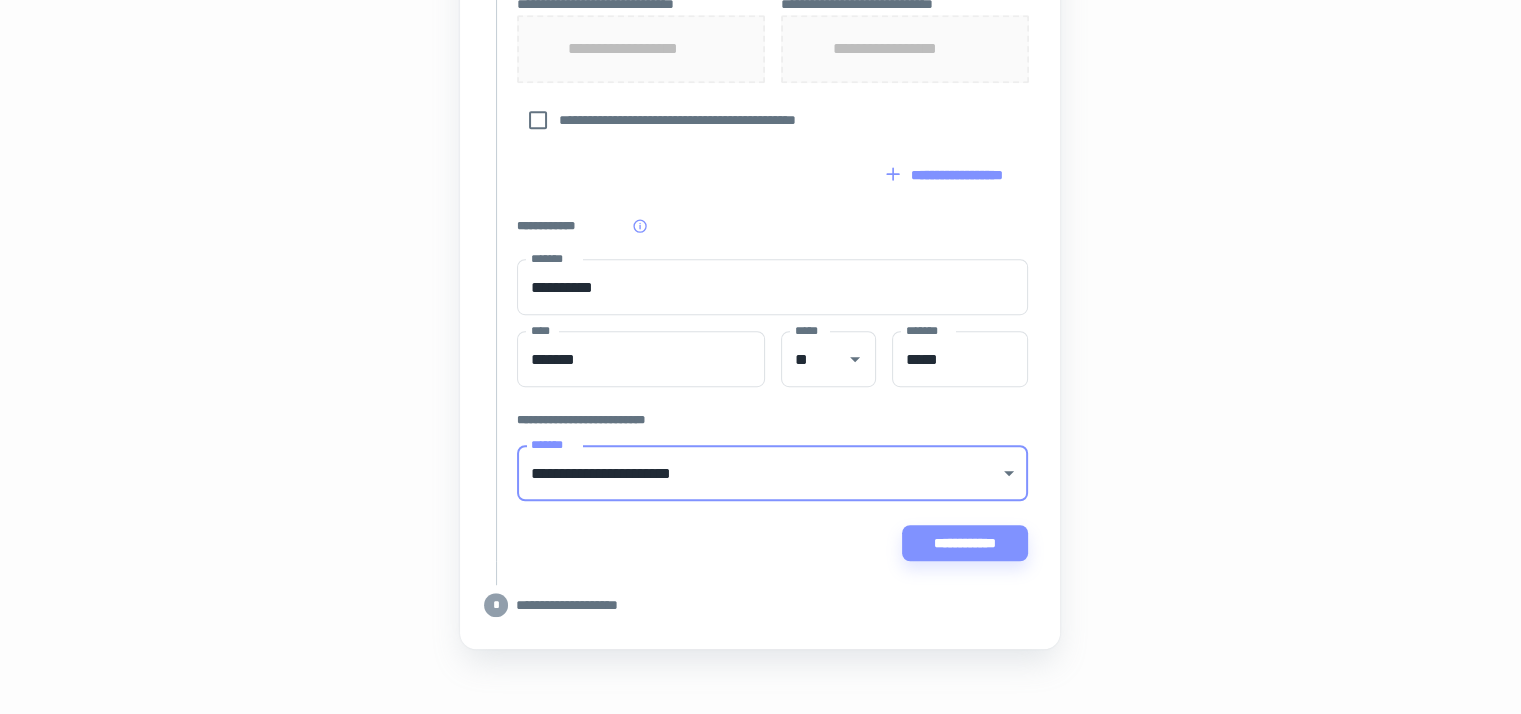 scroll, scrollTop: 1154, scrollLeft: 0, axis: vertical 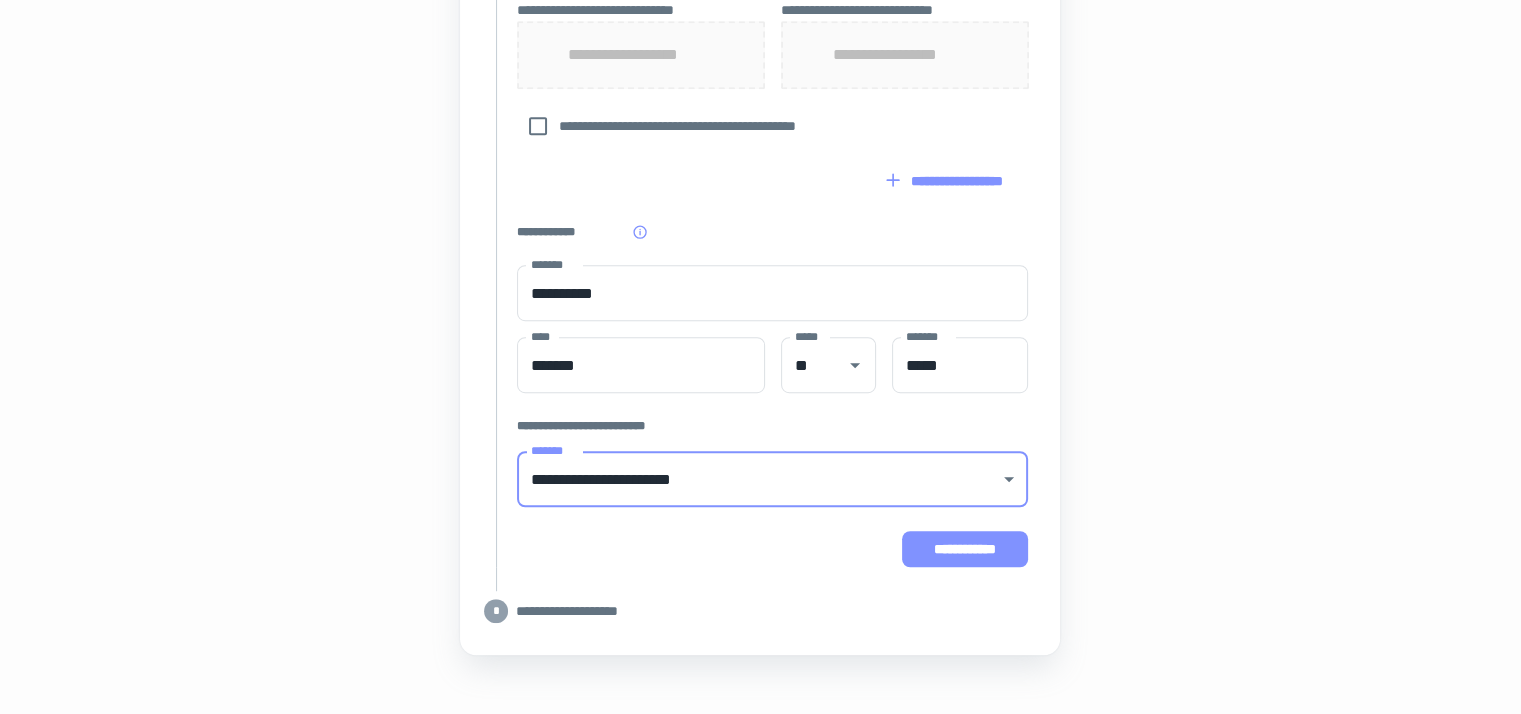click on "**********" at bounding box center (965, 549) 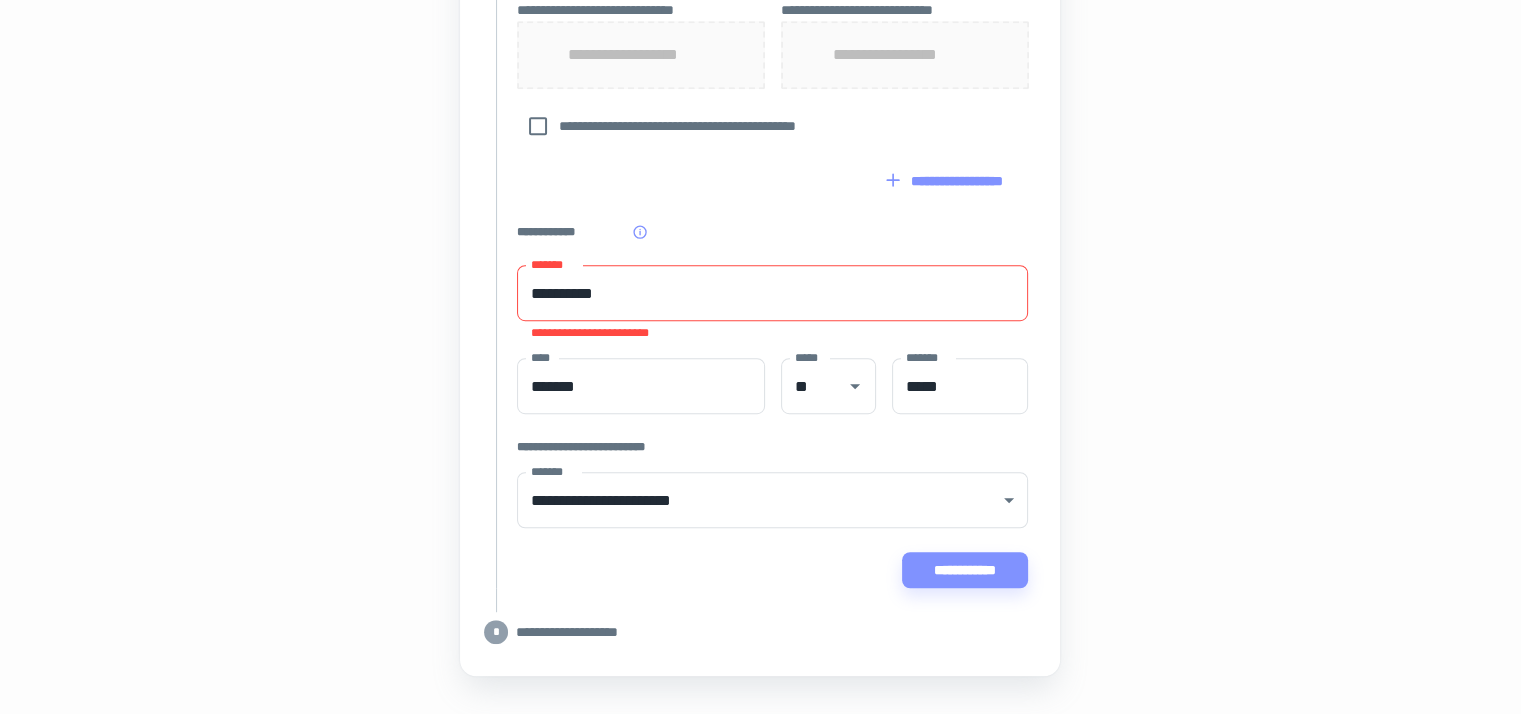 click on "**********" at bounding box center (772, 293) 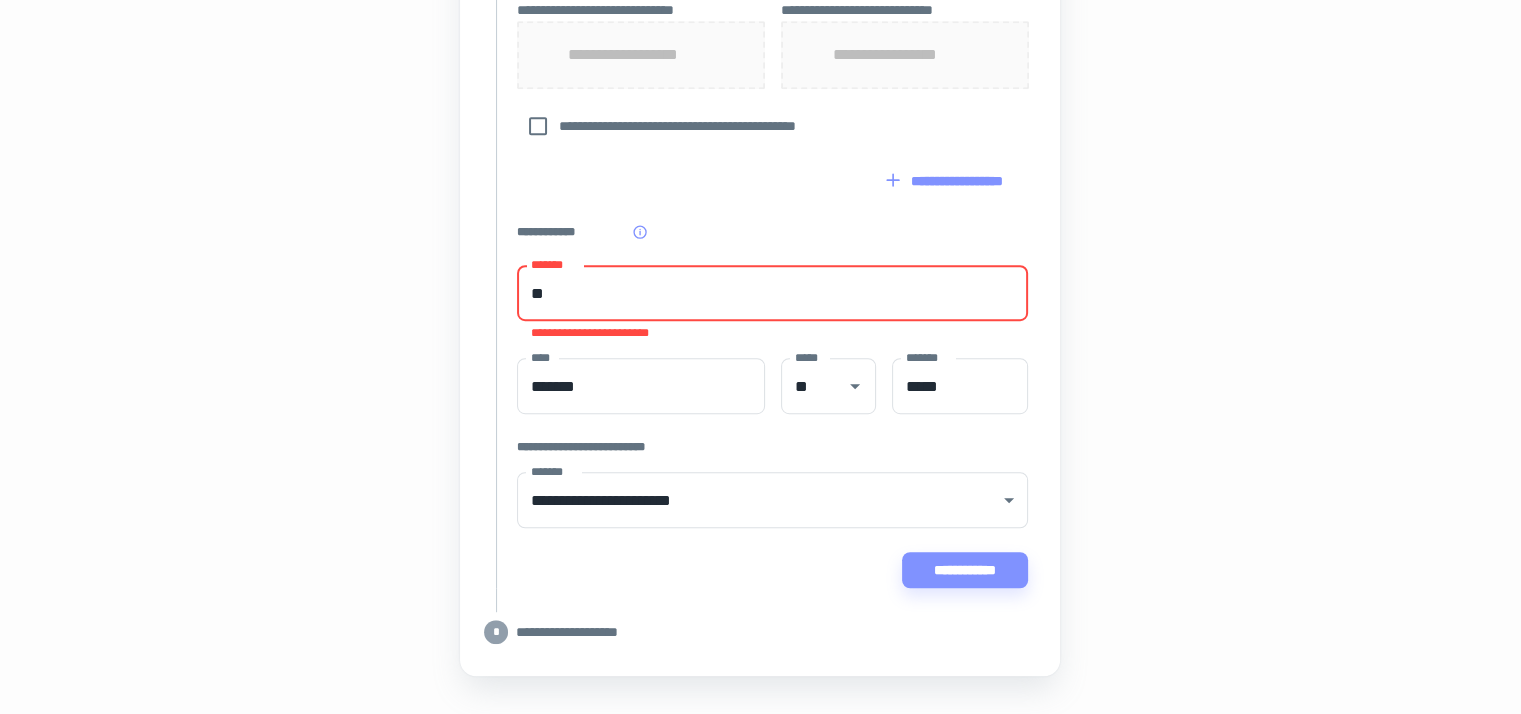 type on "*" 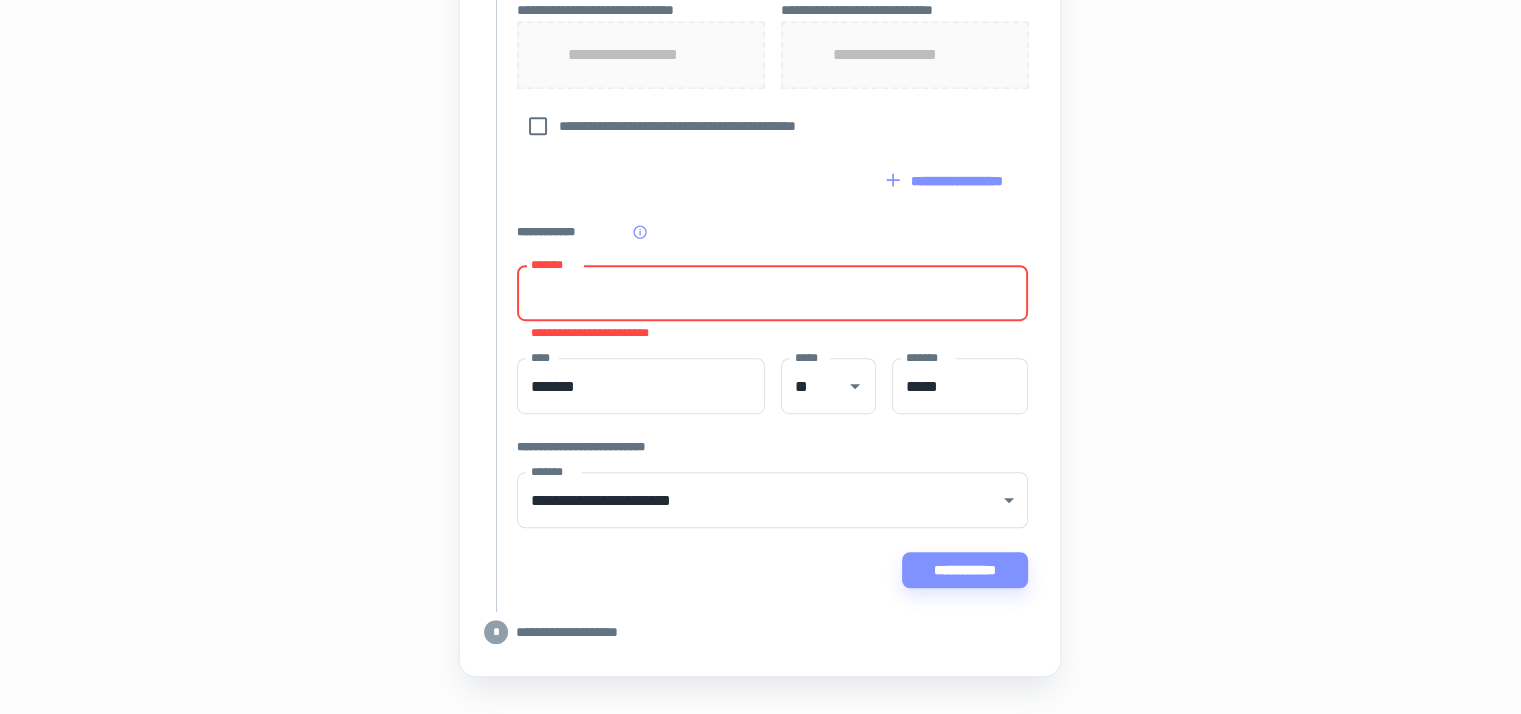 type on "*" 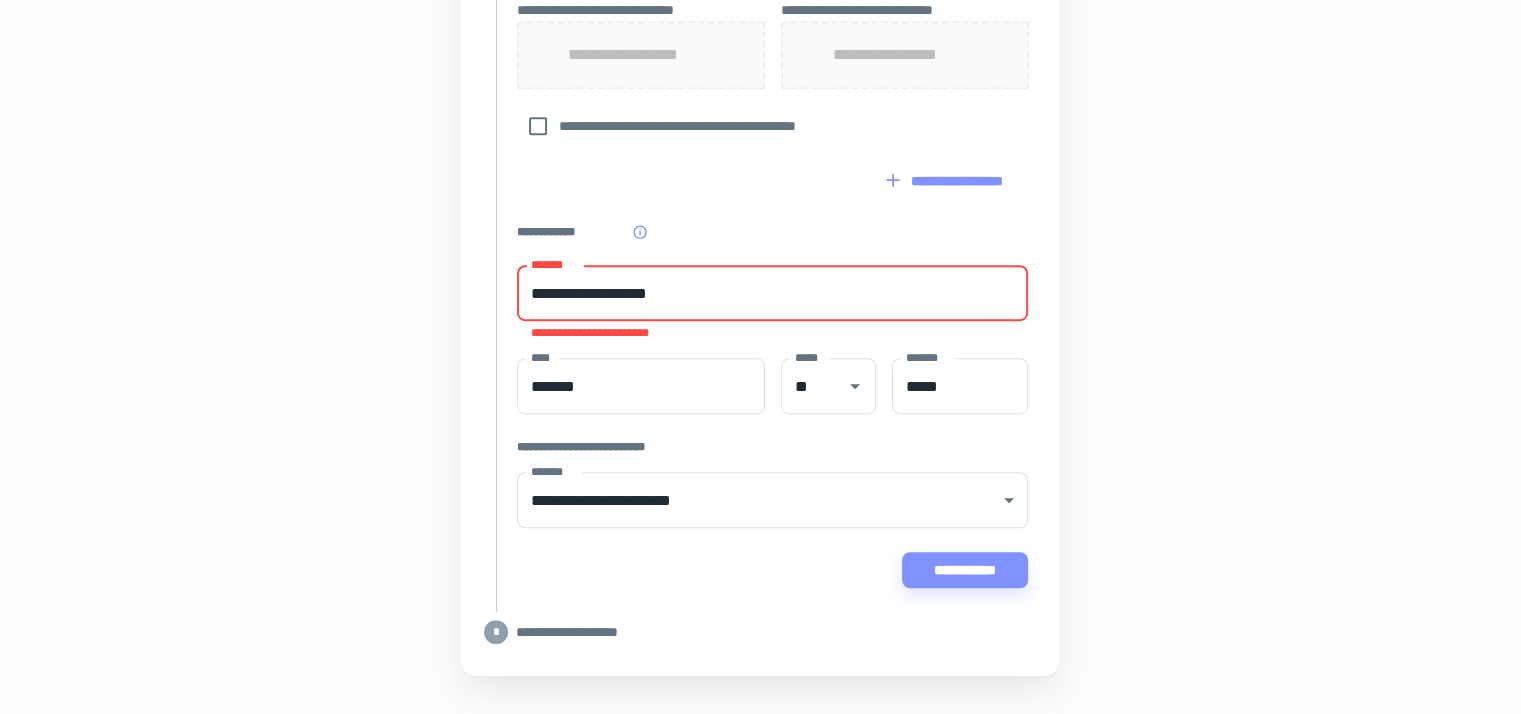 type on "**********" 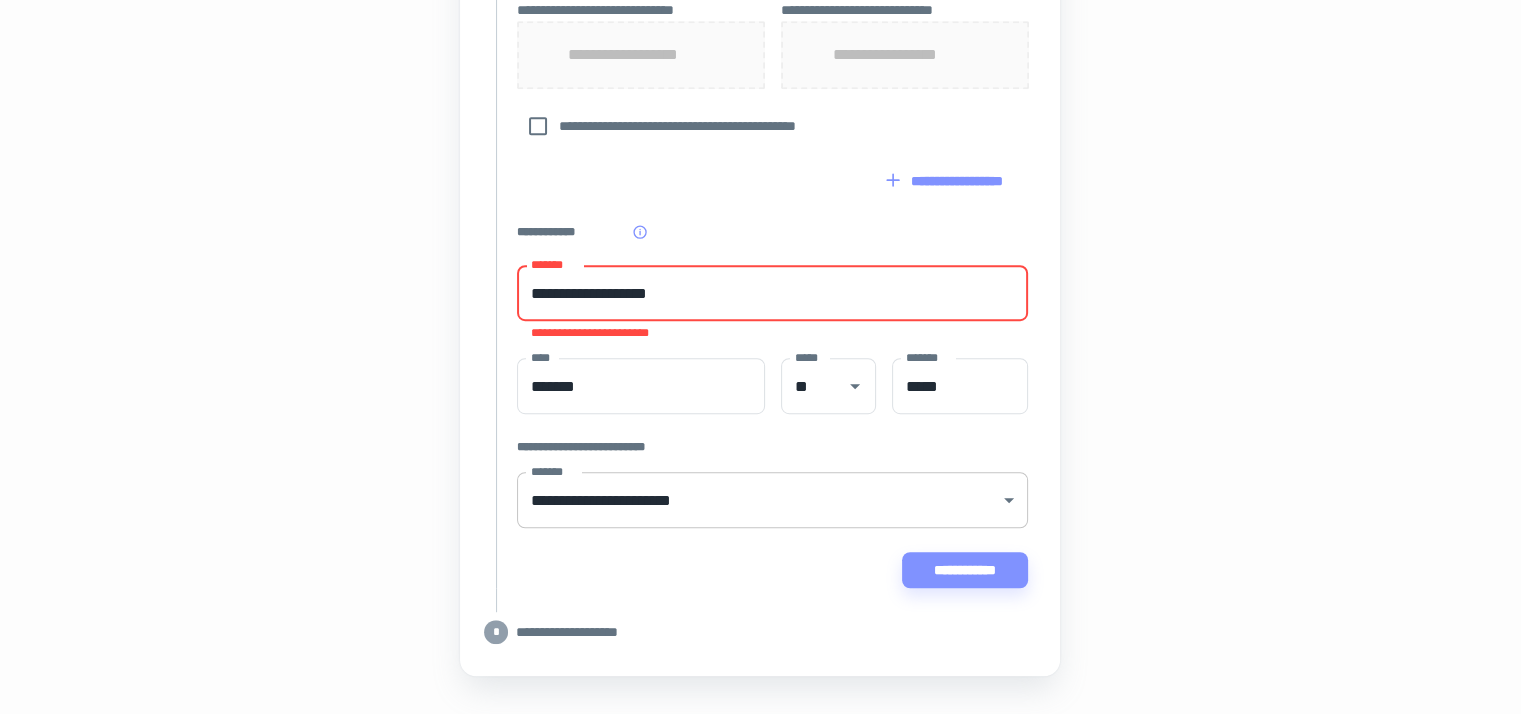 click on "**********" at bounding box center (760, -797) 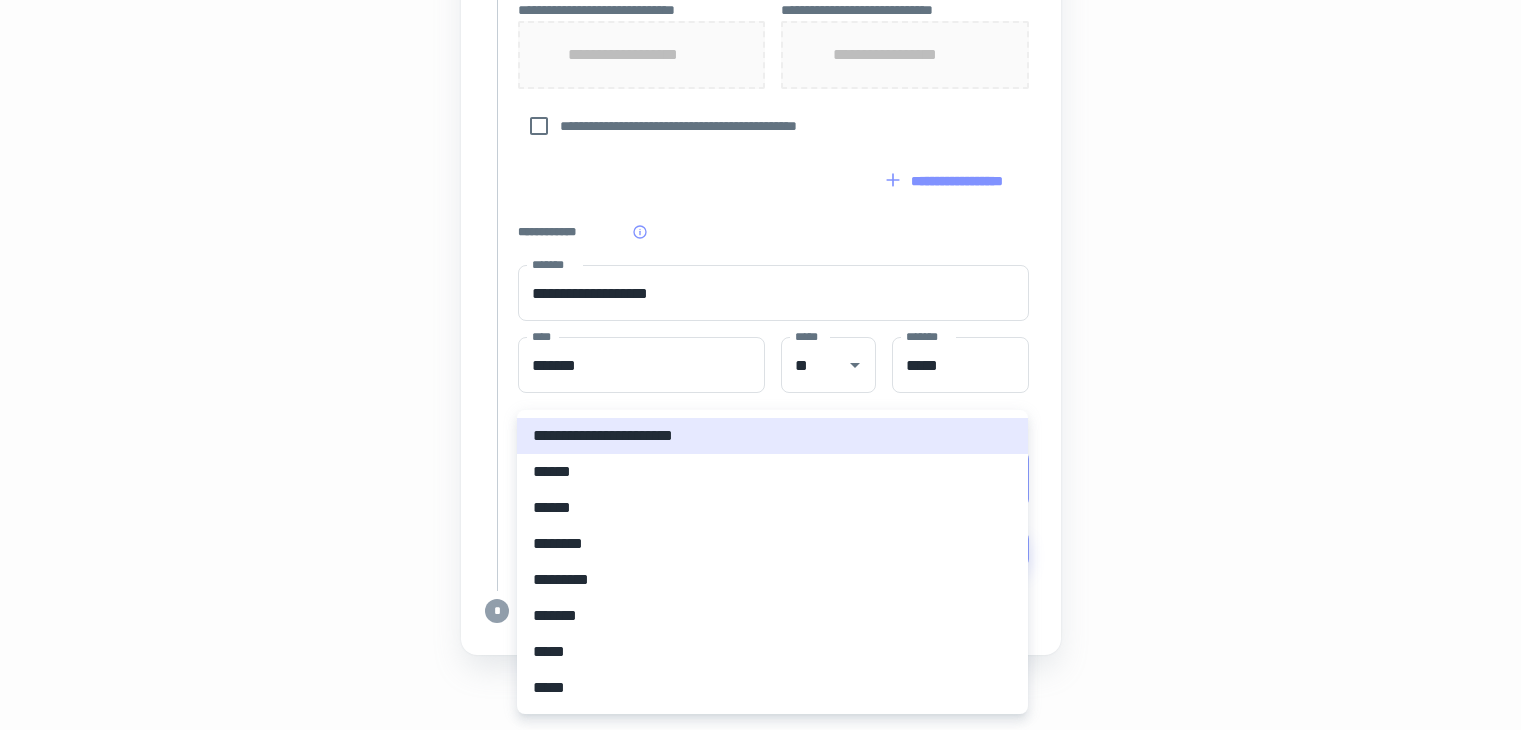 click at bounding box center [768, 365] 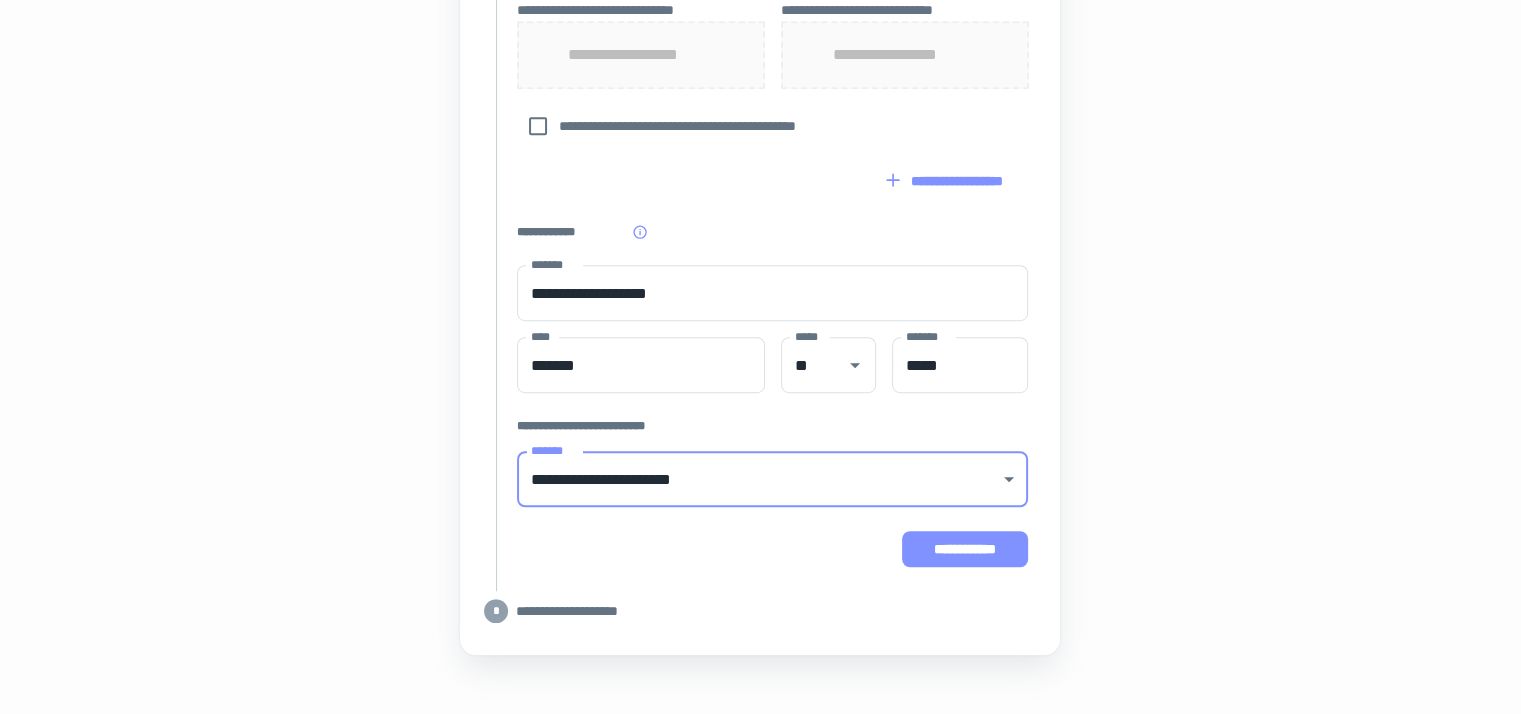 click on "**********" at bounding box center [965, 549] 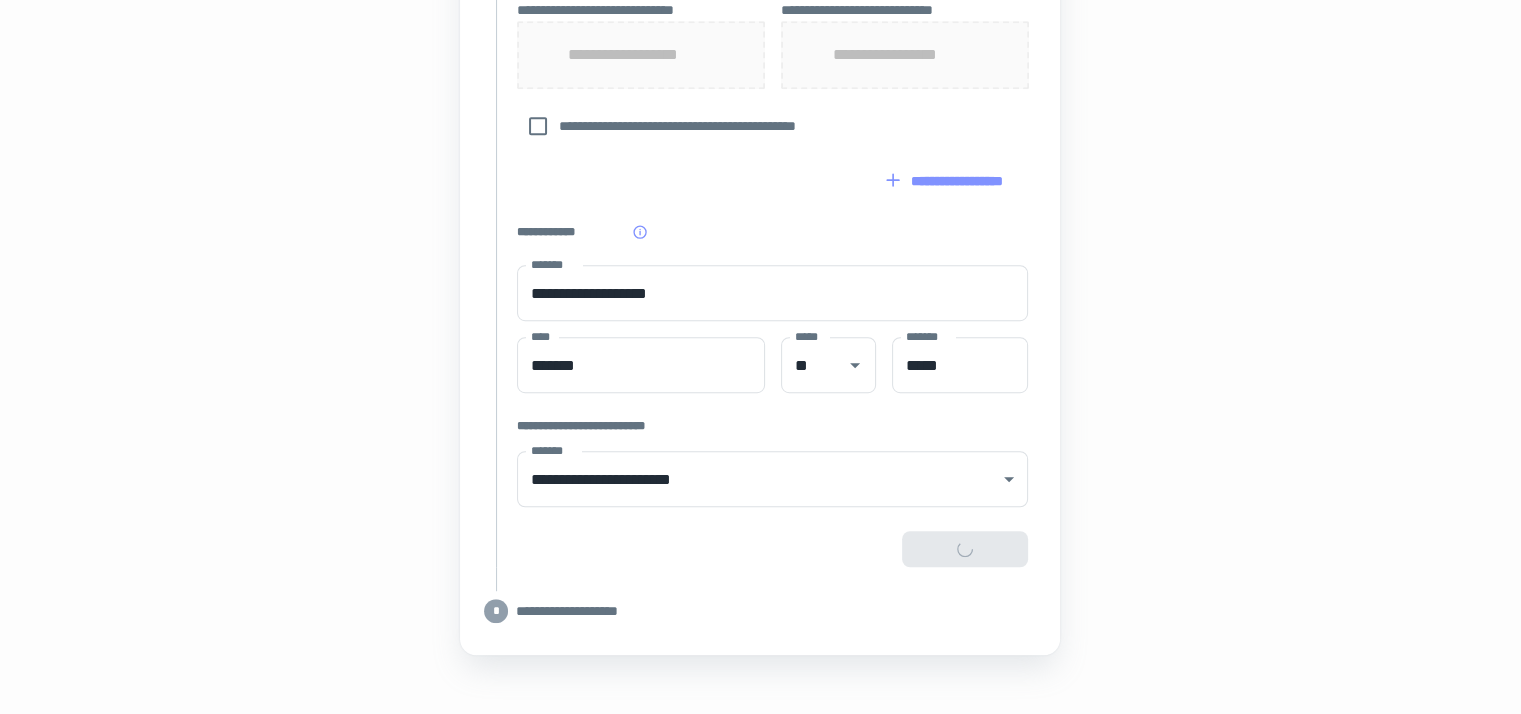 type on "**********" 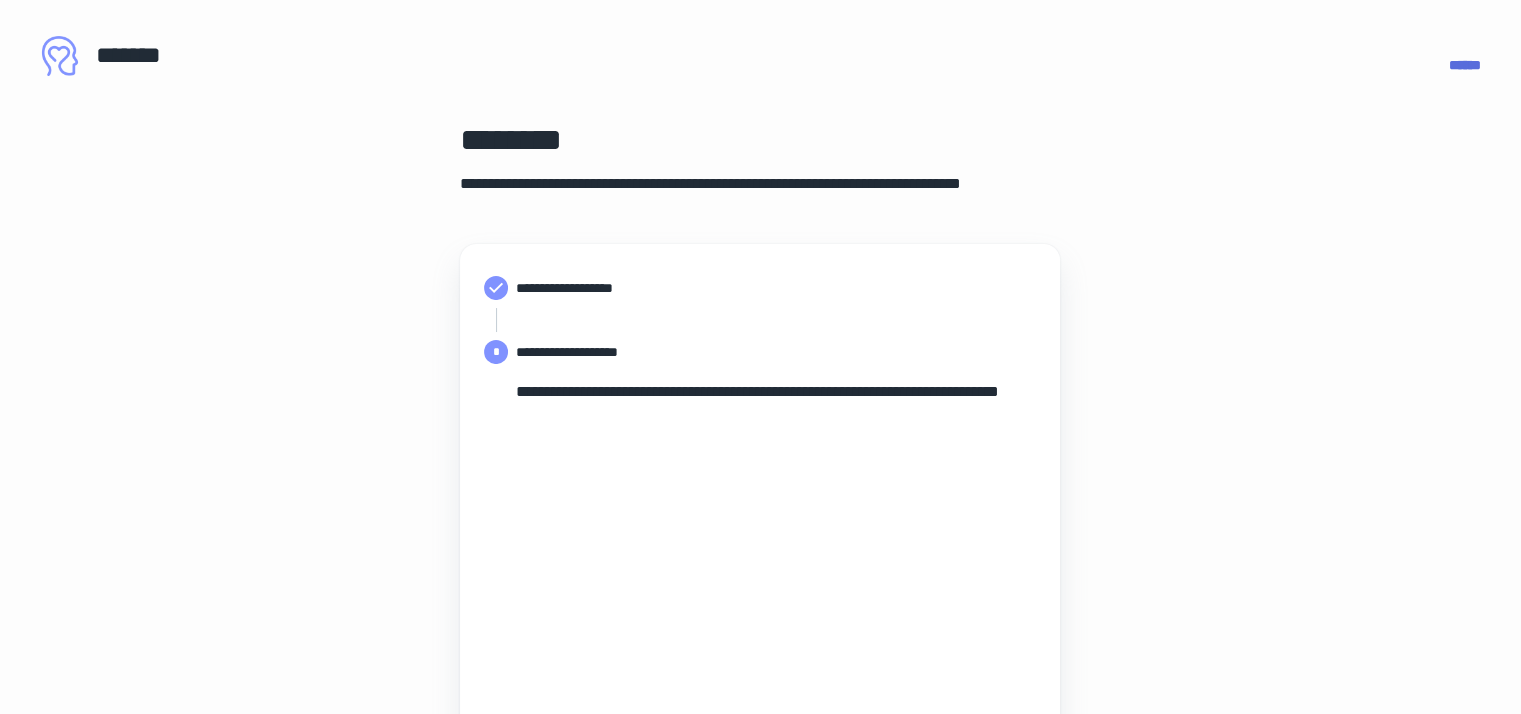 scroll, scrollTop: 296, scrollLeft: 0, axis: vertical 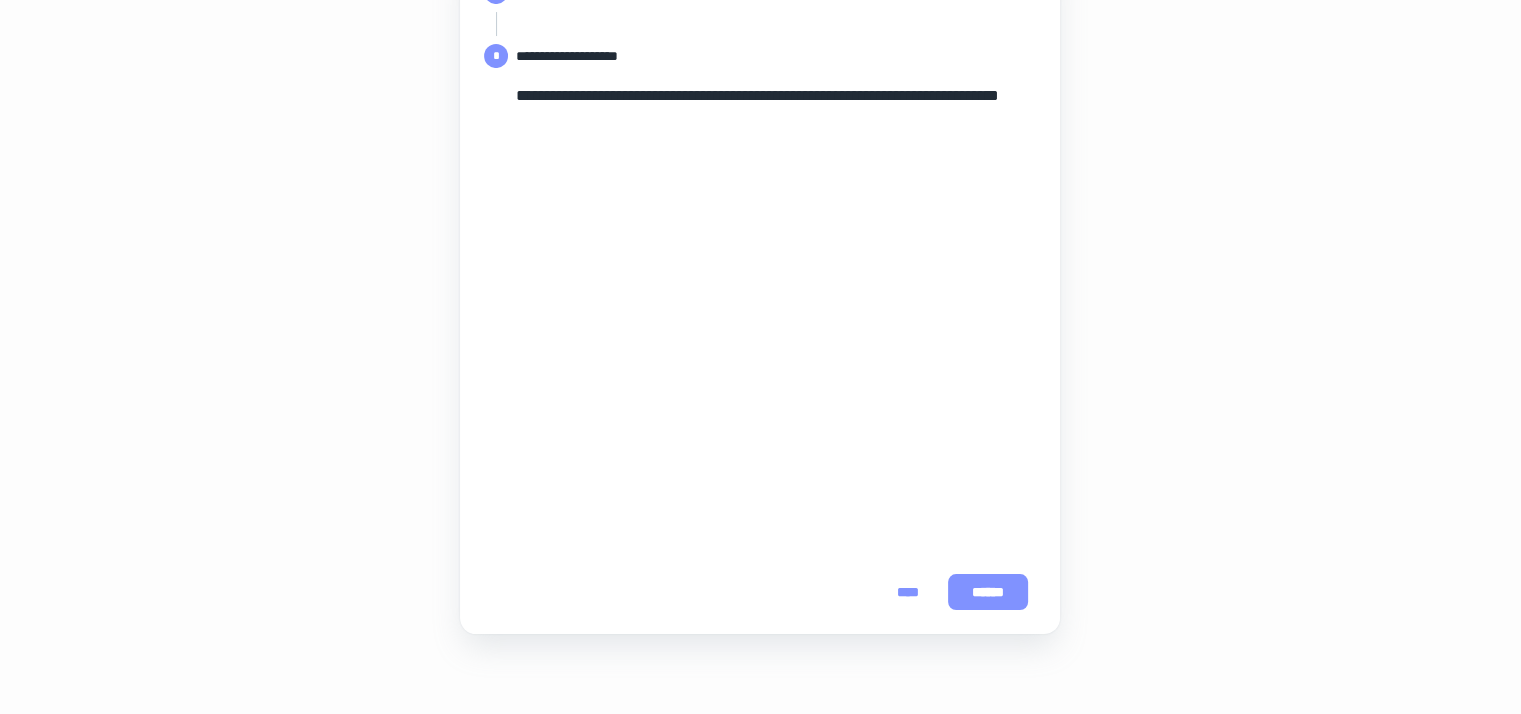 click on "******" at bounding box center [988, 592] 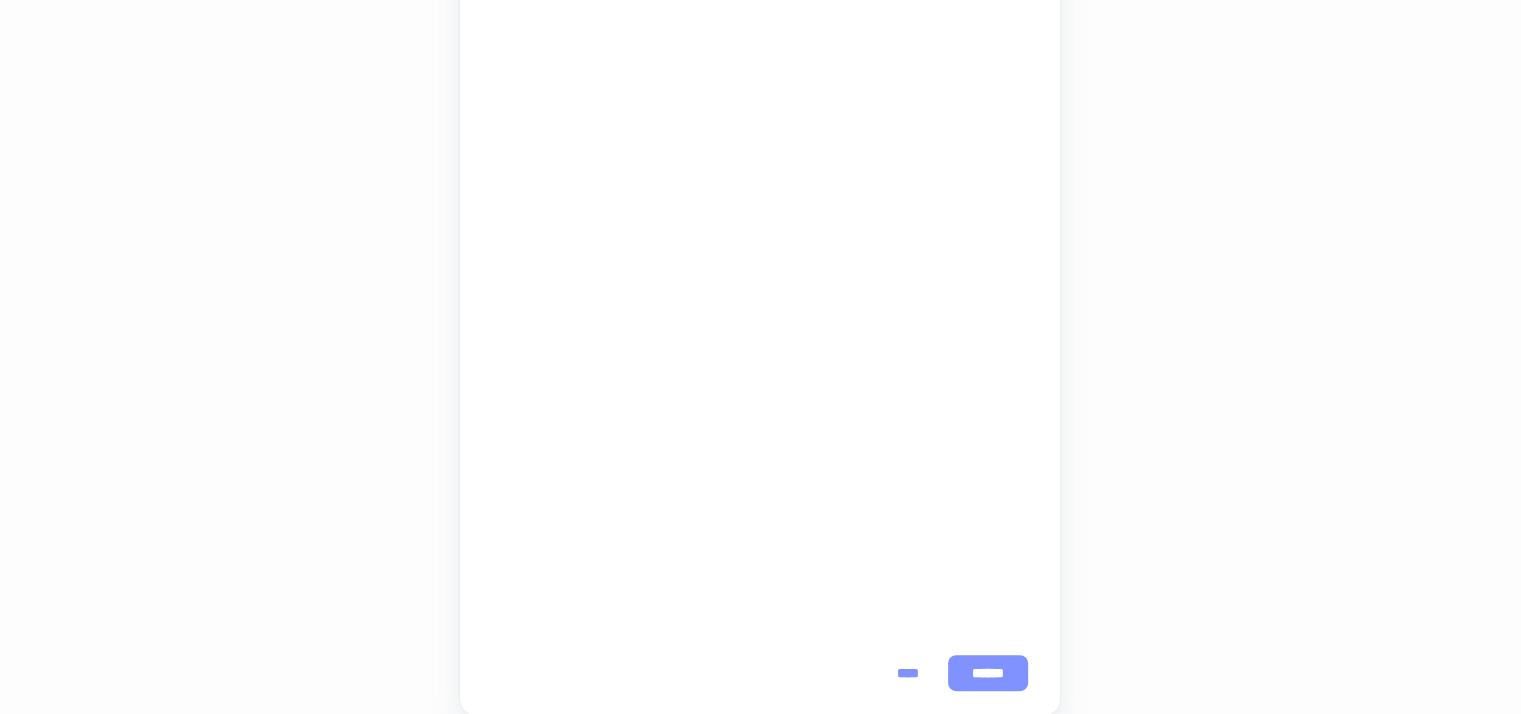 scroll, scrollTop: 472, scrollLeft: 0, axis: vertical 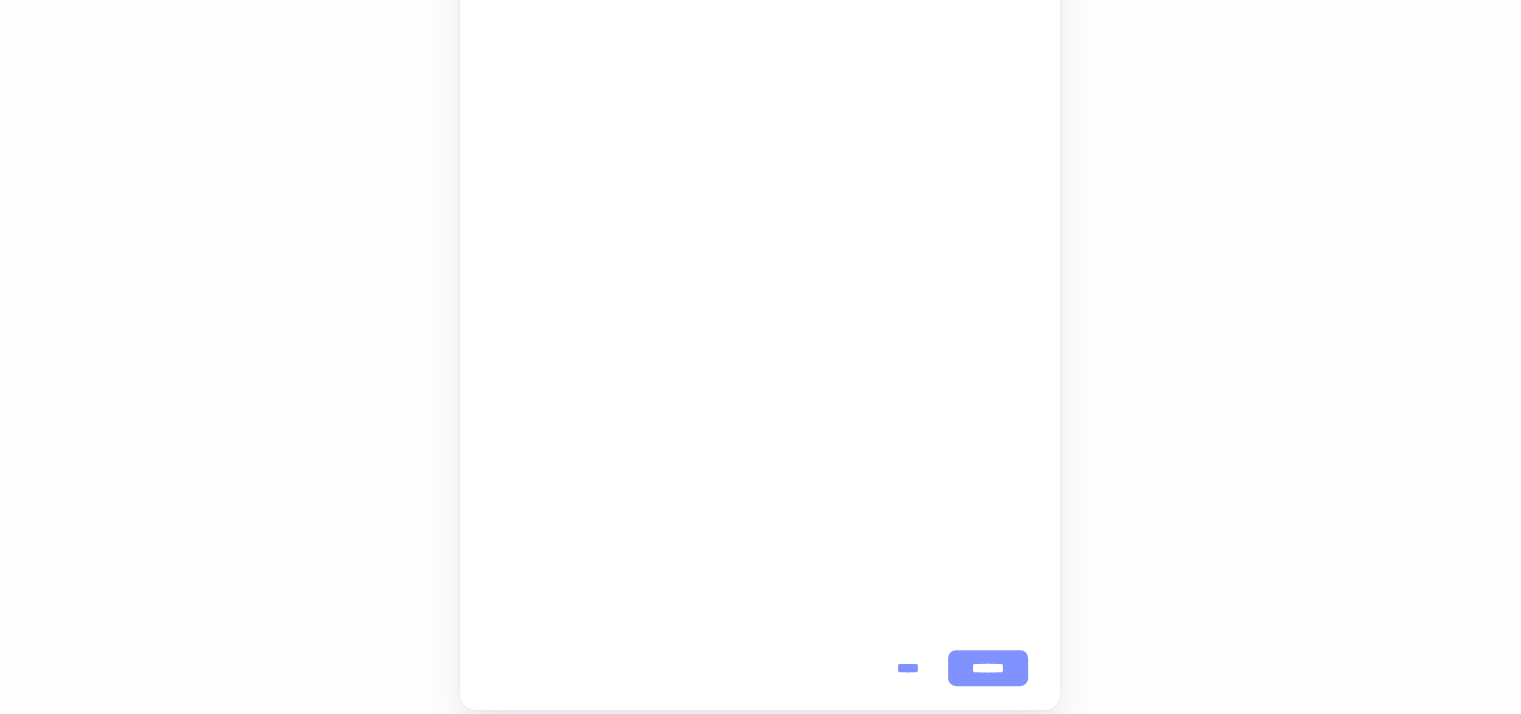 click on "******" at bounding box center [988, 668] 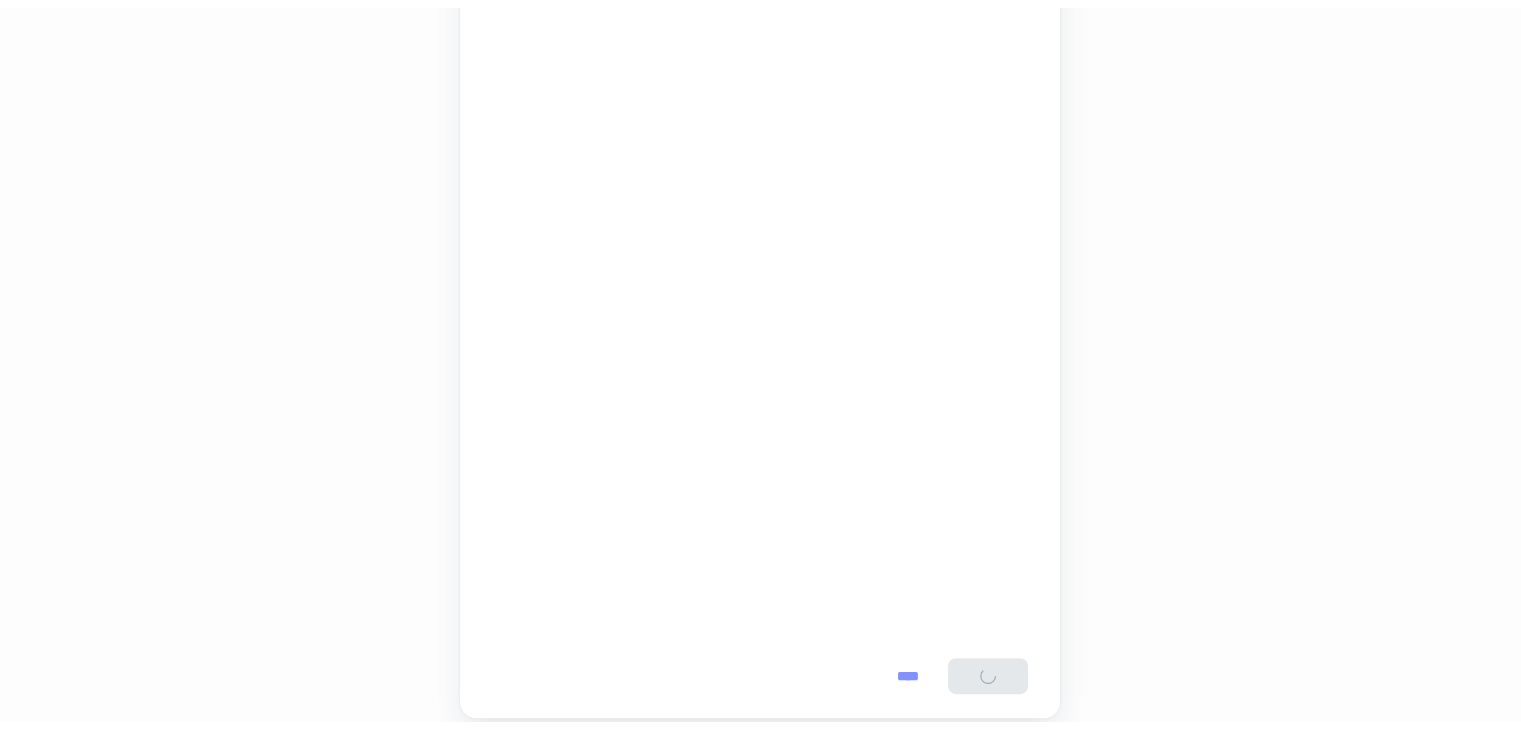 scroll, scrollTop: 0, scrollLeft: 0, axis: both 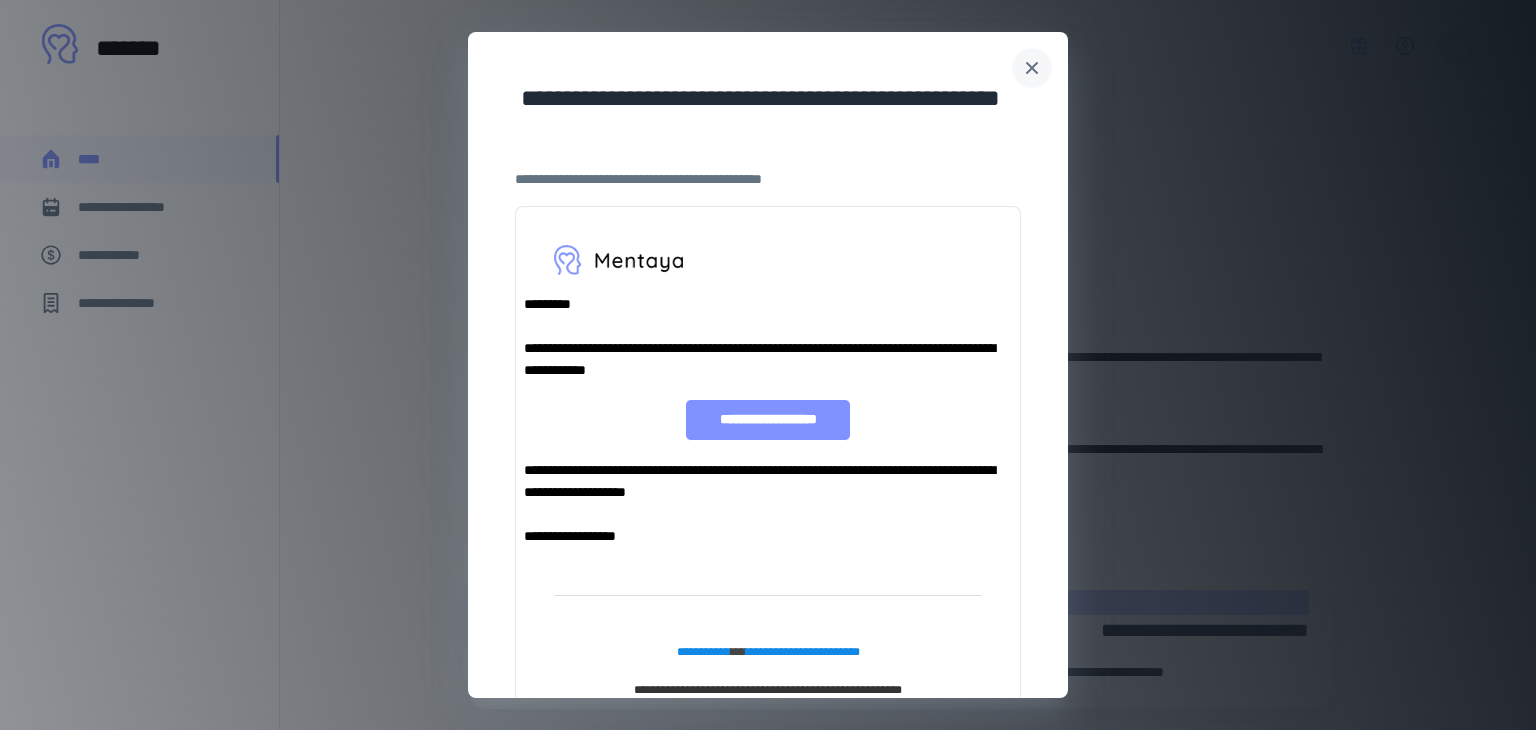 click 